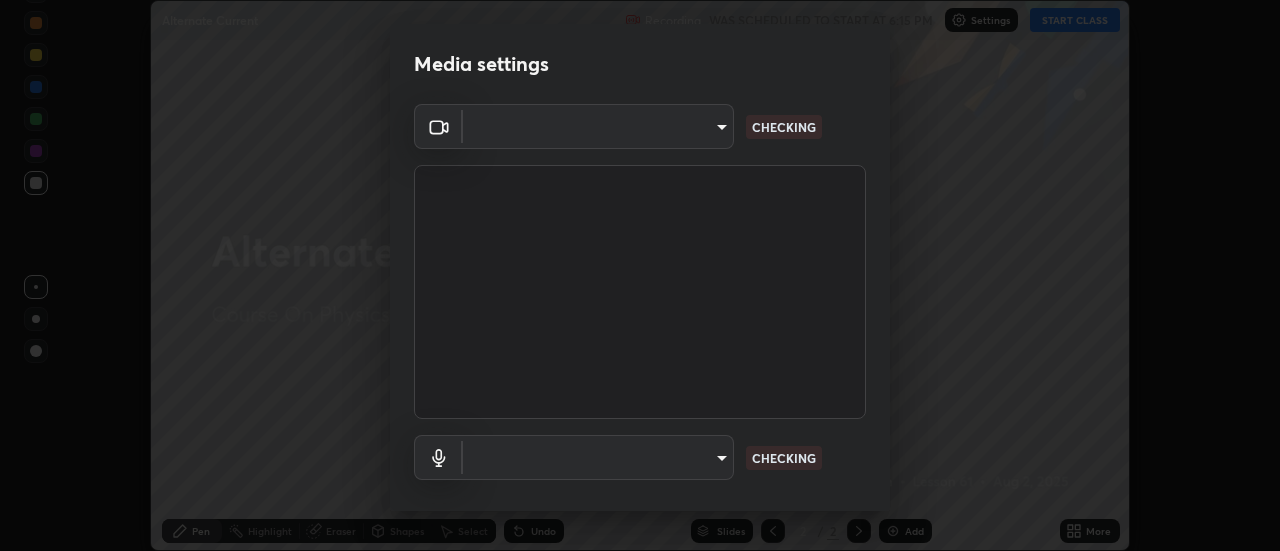 scroll, scrollTop: 0, scrollLeft: 0, axis: both 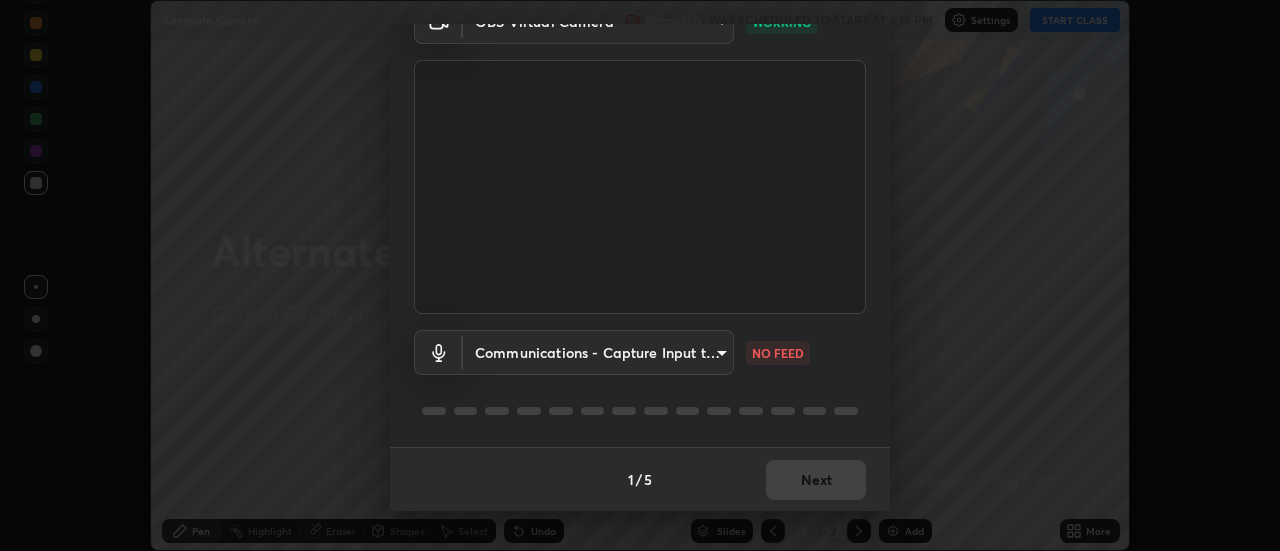 click on "Erase all Alternate Current Recording WAS SCHEDULED TO START AT  6:15 PM Settings START CLASS Setting up your live class Alternate Current • L61 of Course On Physics for JEE Excel 2 2026 [FIRST] [LAST] Pen Highlight Eraser Shapes Select Undo Slides 2 / 2 Add More No doubts shared Encourage your learners to ask a doubt for better clarity Report an issue Reason for reporting Buffering Chat not working Audio - Video sync issue Educator video quality low ​ Attach an image Report Media settings OBS Virtual Camera 2ccc99a9bca6b7e42b4774afd8bf1c35f5e1c8539d659abff1788790f3df98e6 WORKING Communications - Capture Input terminal (Digital Array MIC) communications NO FEED 1 / 5 Next" at bounding box center (640, 275) 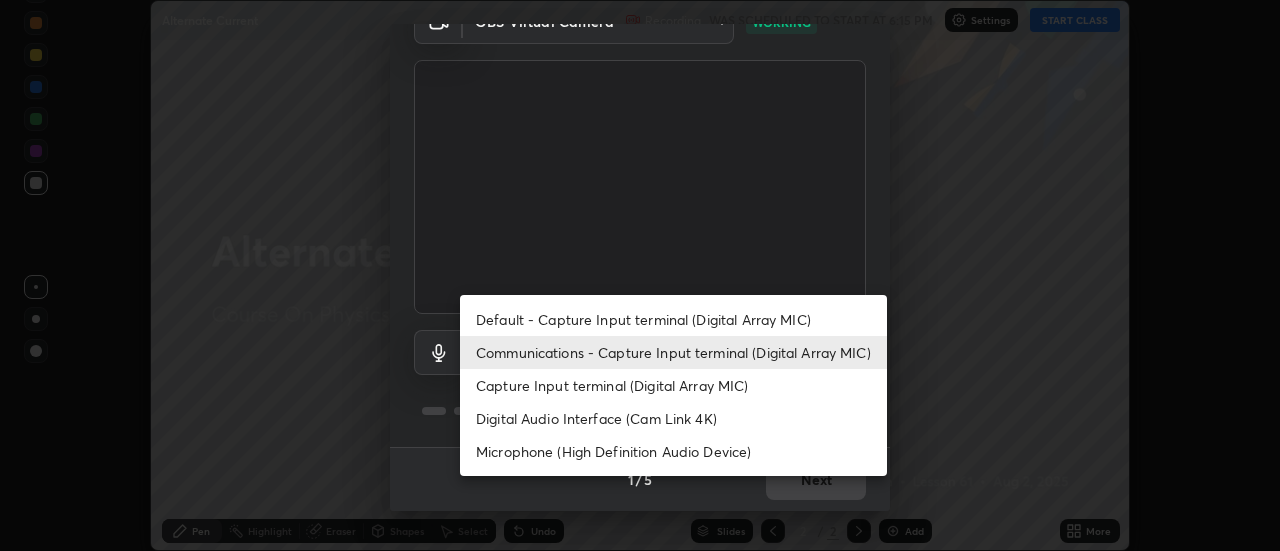 click on "Default - Capture Input terminal (Digital Array MIC)" at bounding box center (673, 319) 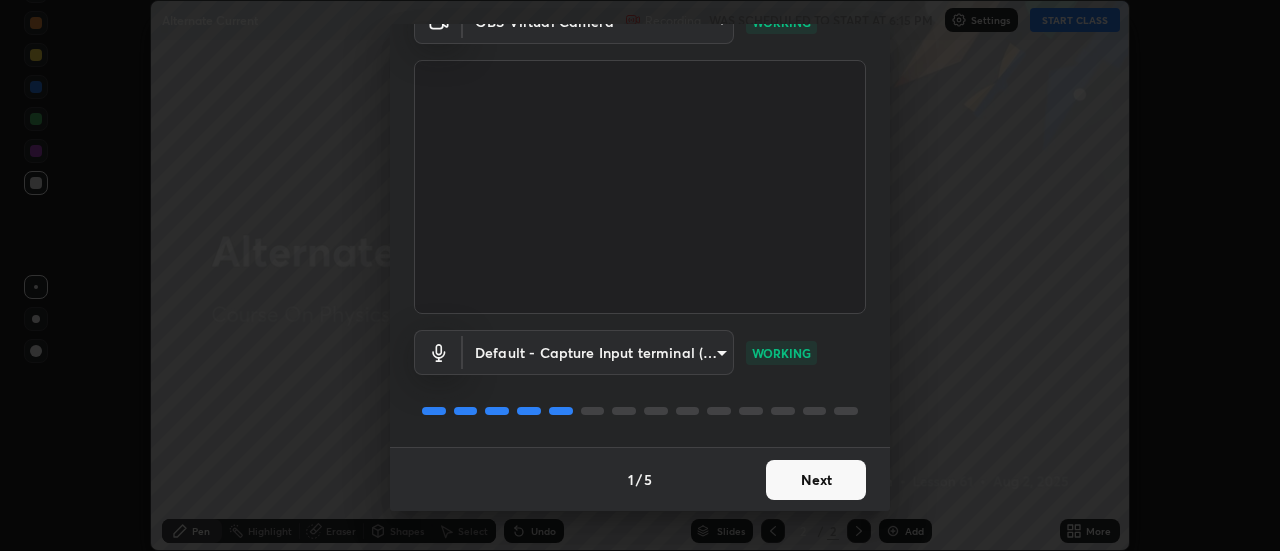 click on "Next" at bounding box center [816, 480] 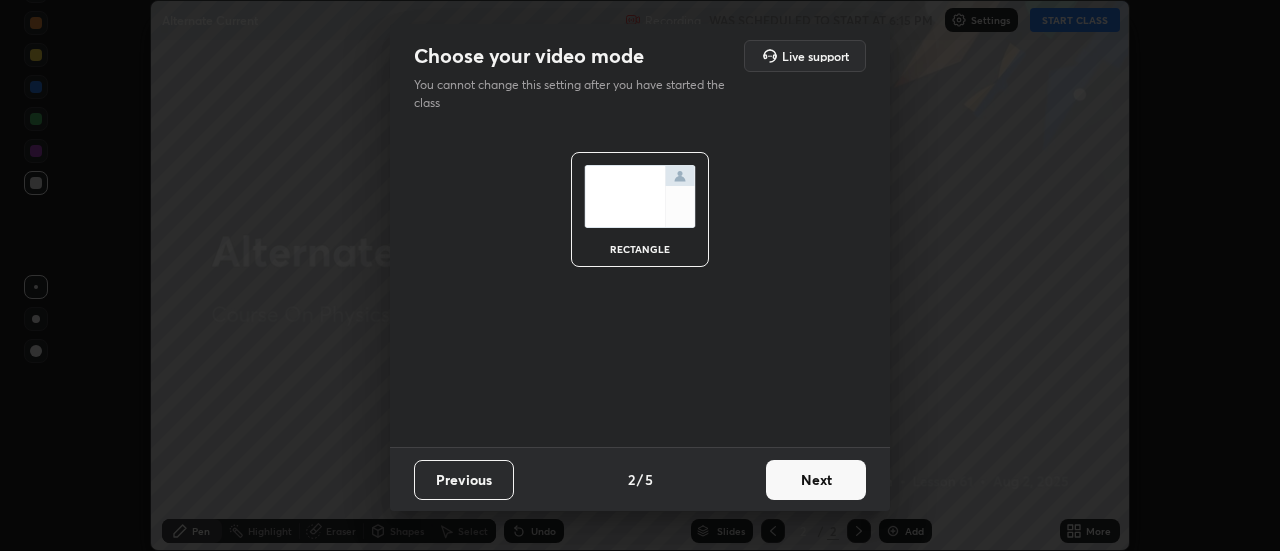 scroll, scrollTop: 0, scrollLeft: 0, axis: both 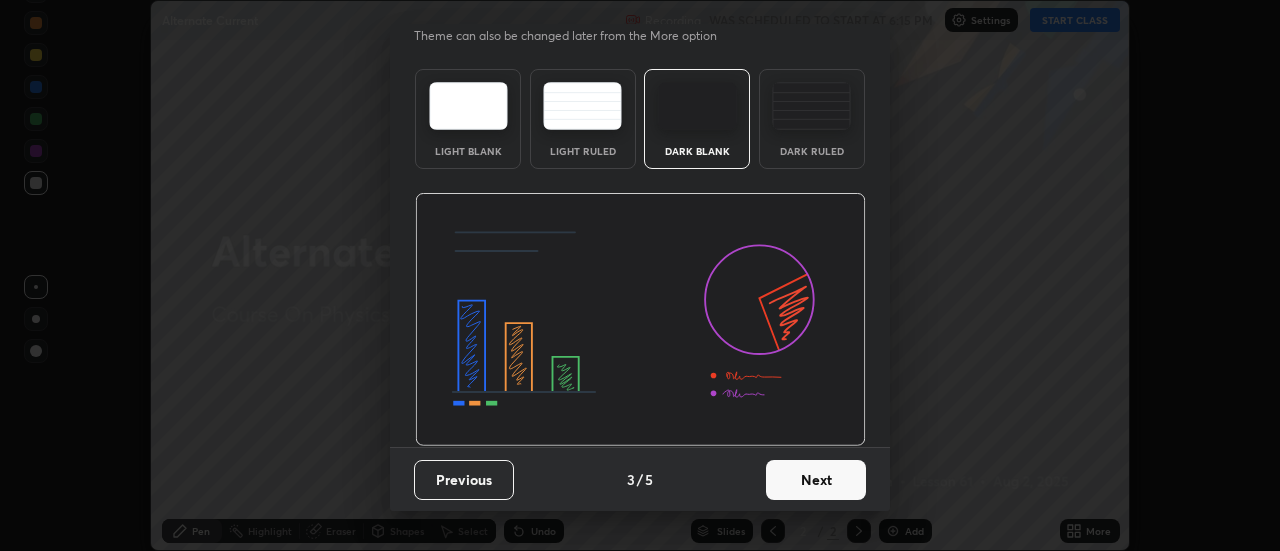 click on "Next" at bounding box center (816, 480) 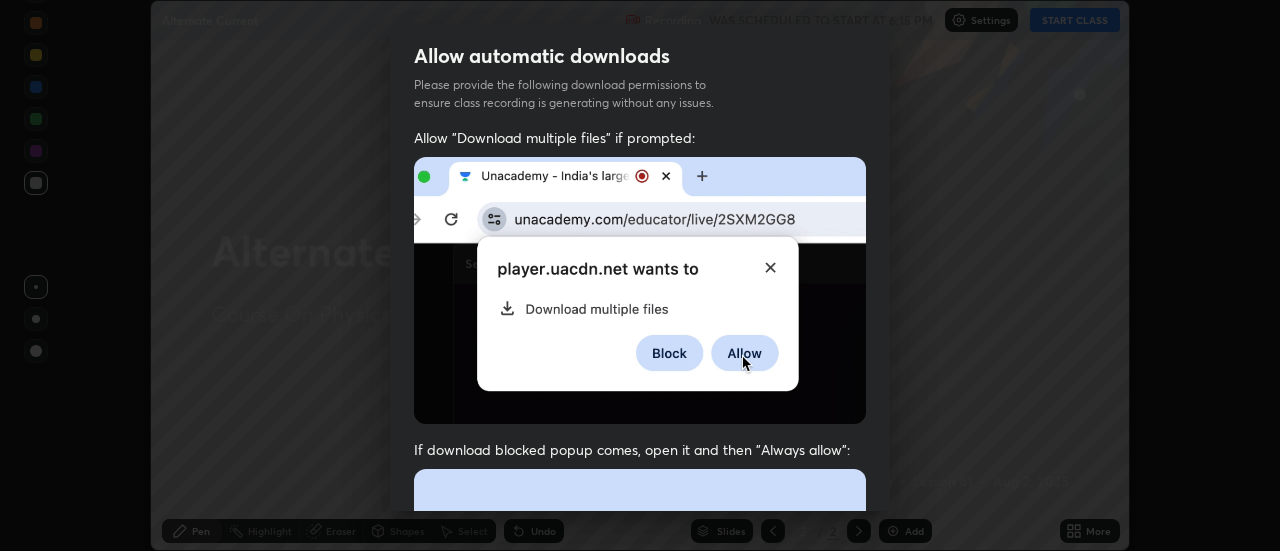 click on "Previous 5 / 5 Done" at bounding box center (640, 1002) 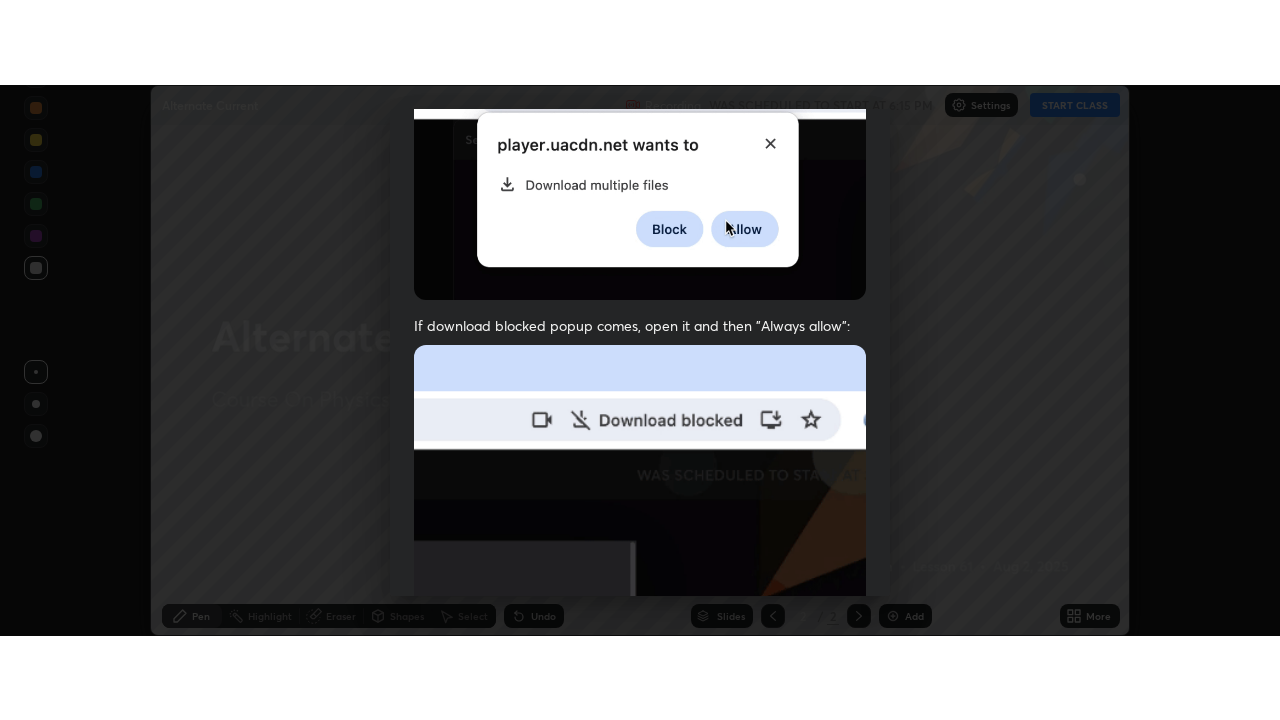 scroll, scrollTop: 513, scrollLeft: 0, axis: vertical 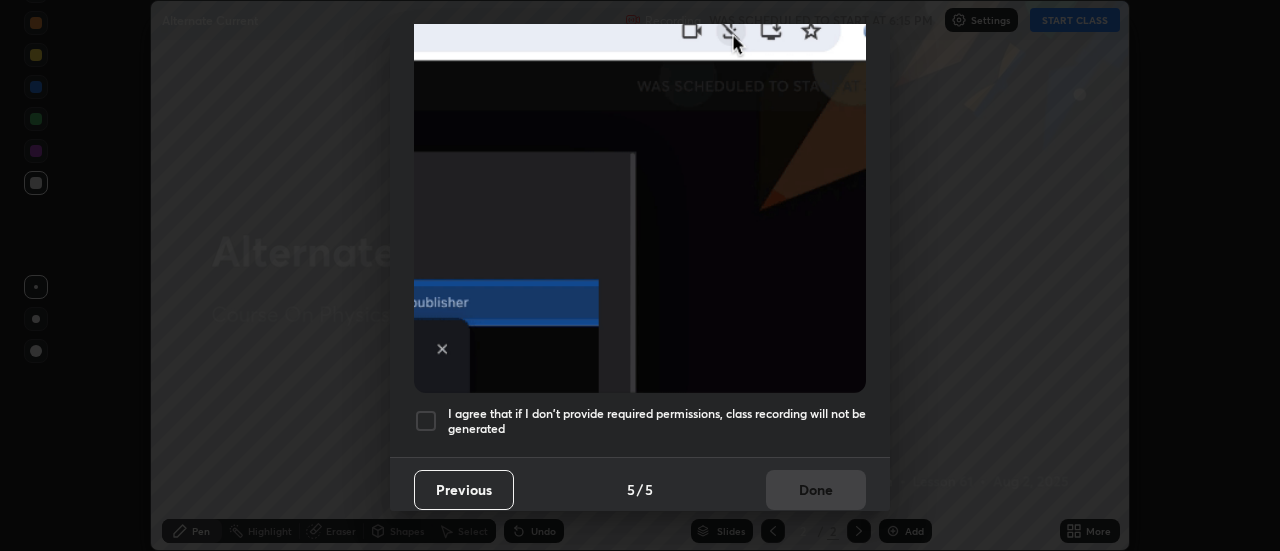 click on "I agree that if I don't provide required permissions, class recording will not be generated" at bounding box center (657, 421) 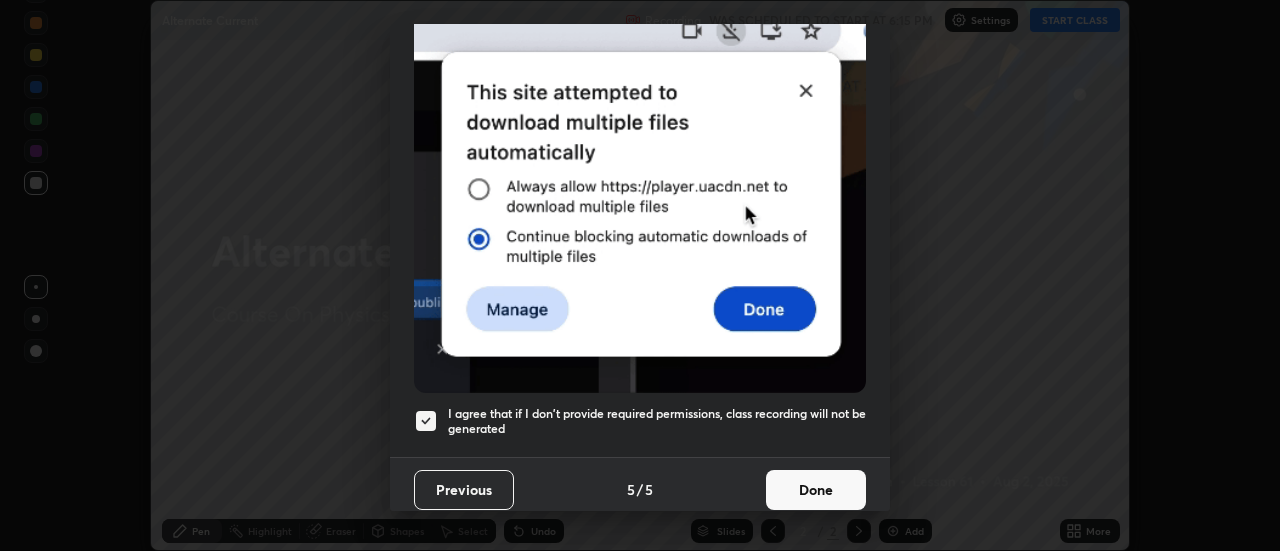 click on "Done" at bounding box center (816, 490) 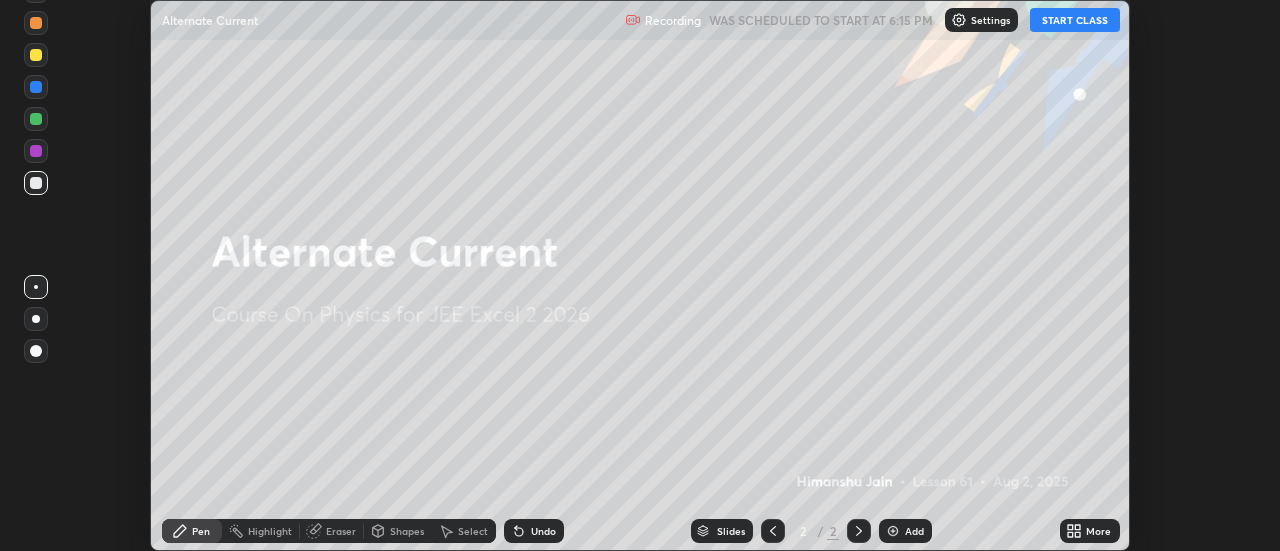 click on "START CLASS" at bounding box center [1075, 20] 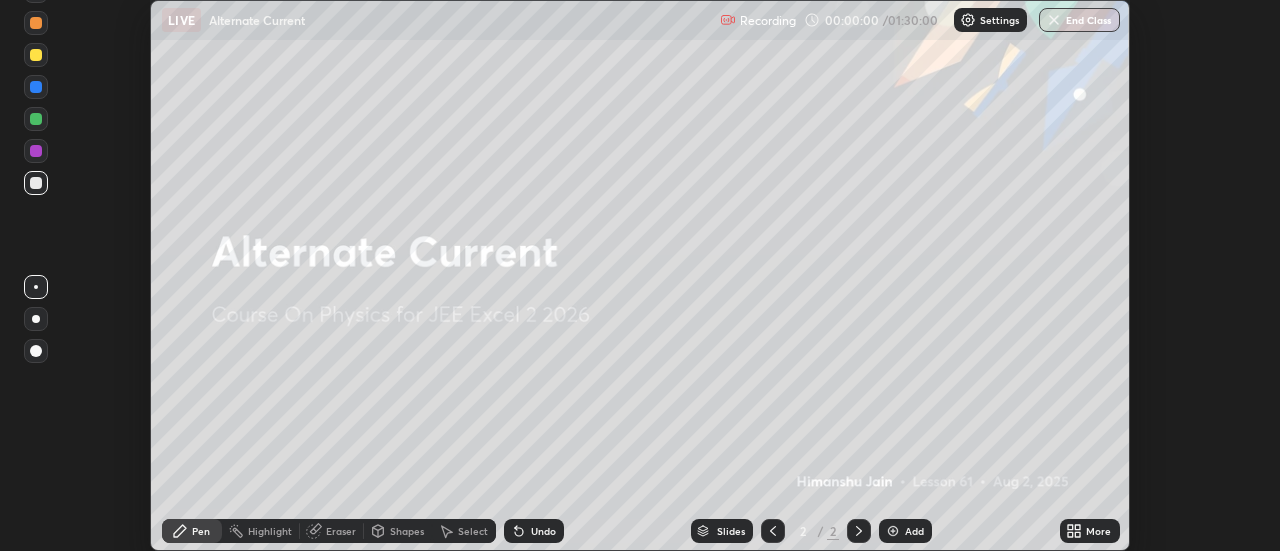 click 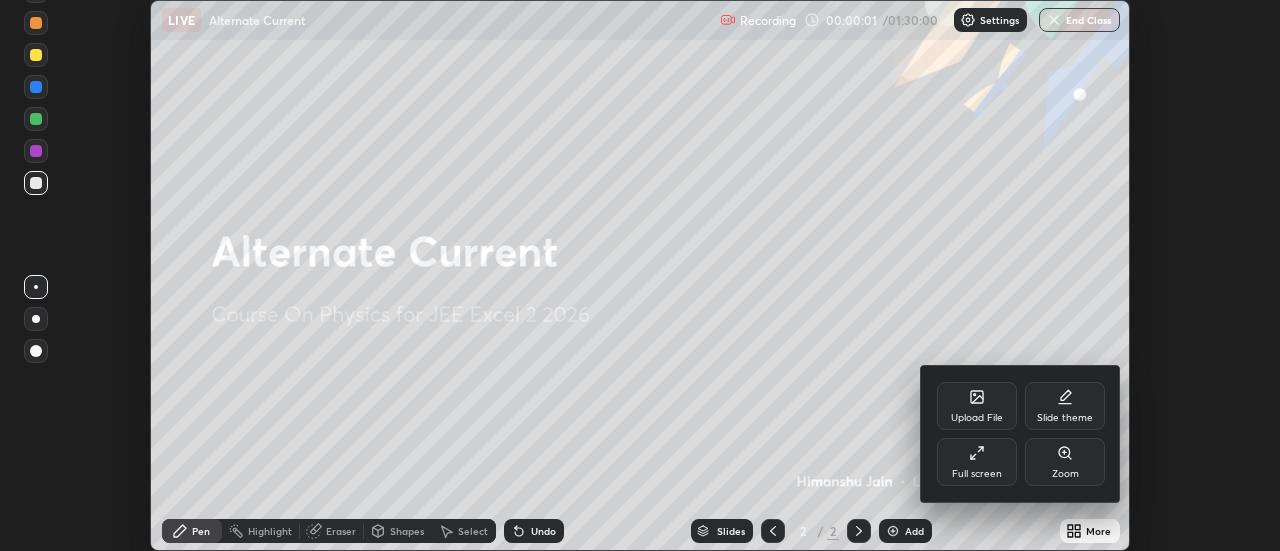 click 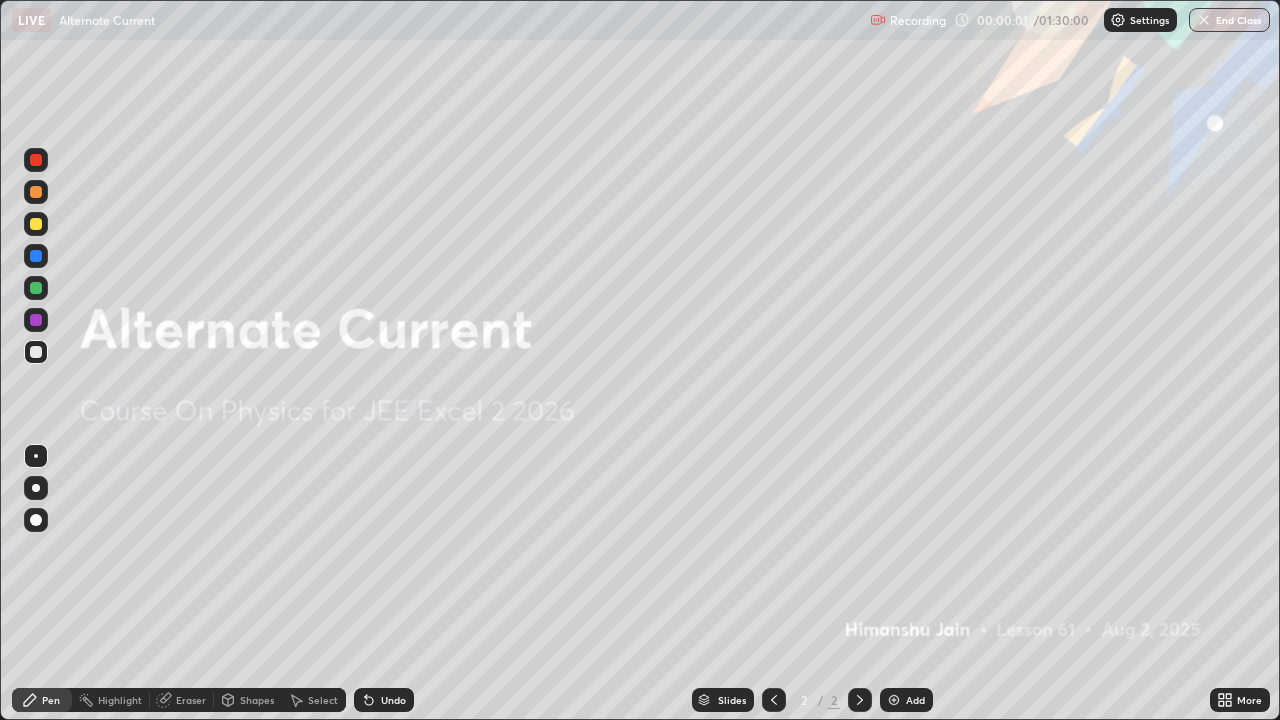 scroll, scrollTop: 99280, scrollLeft: 98720, axis: both 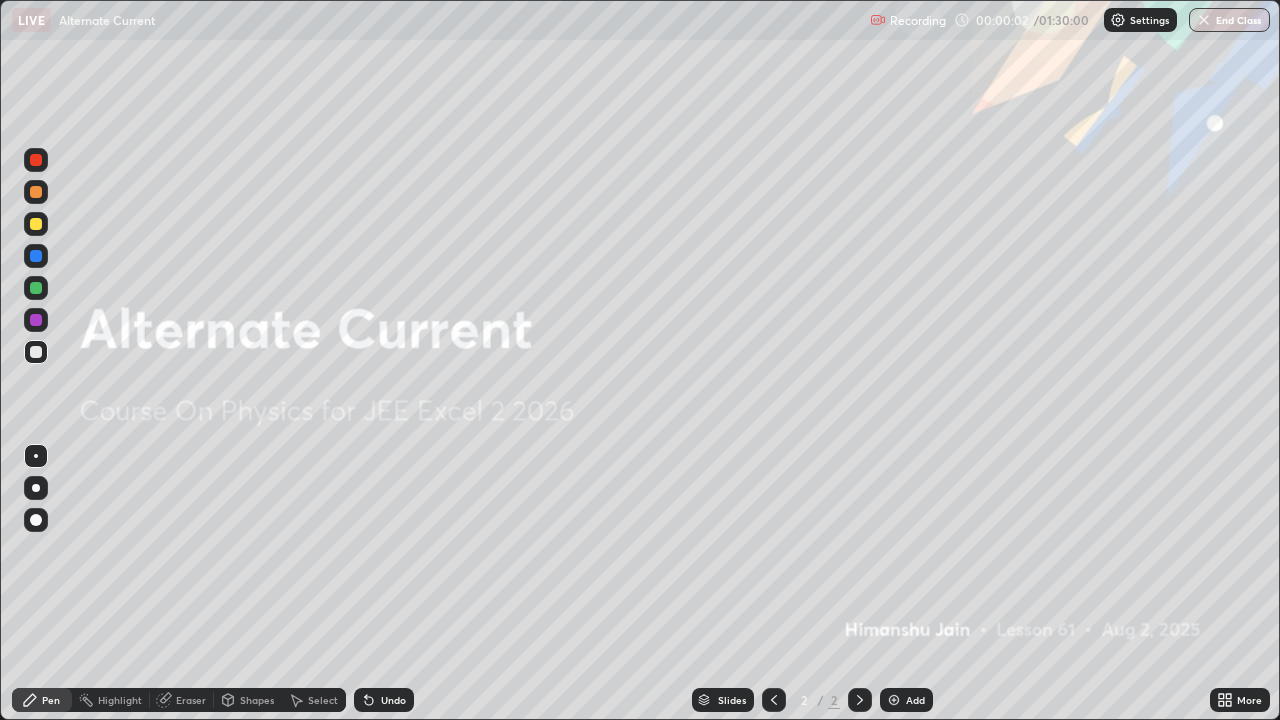 click at bounding box center [894, 700] 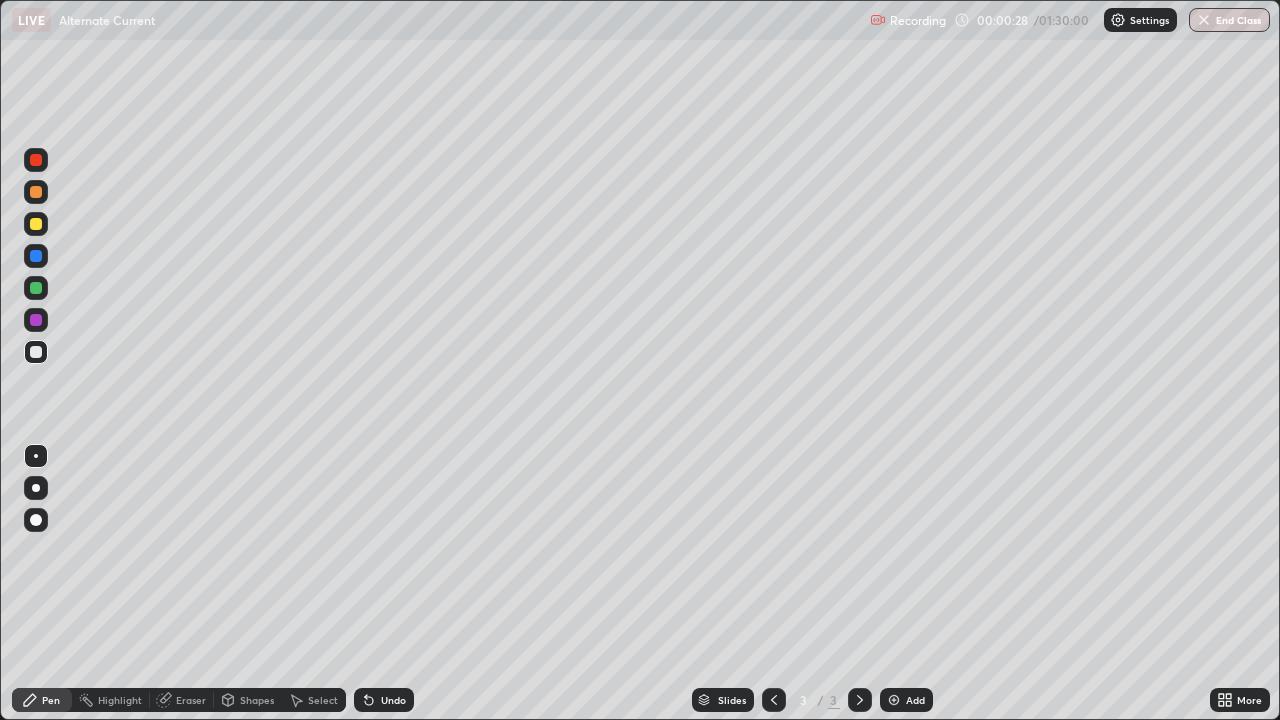 click 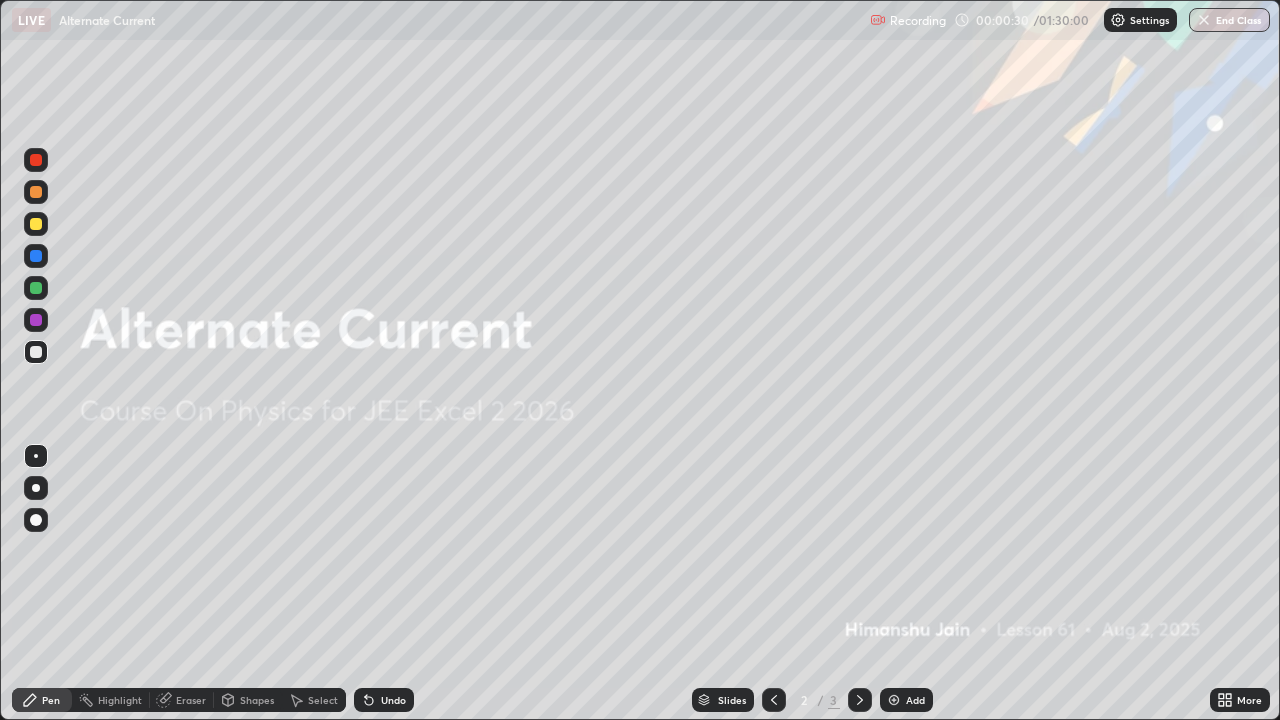 click 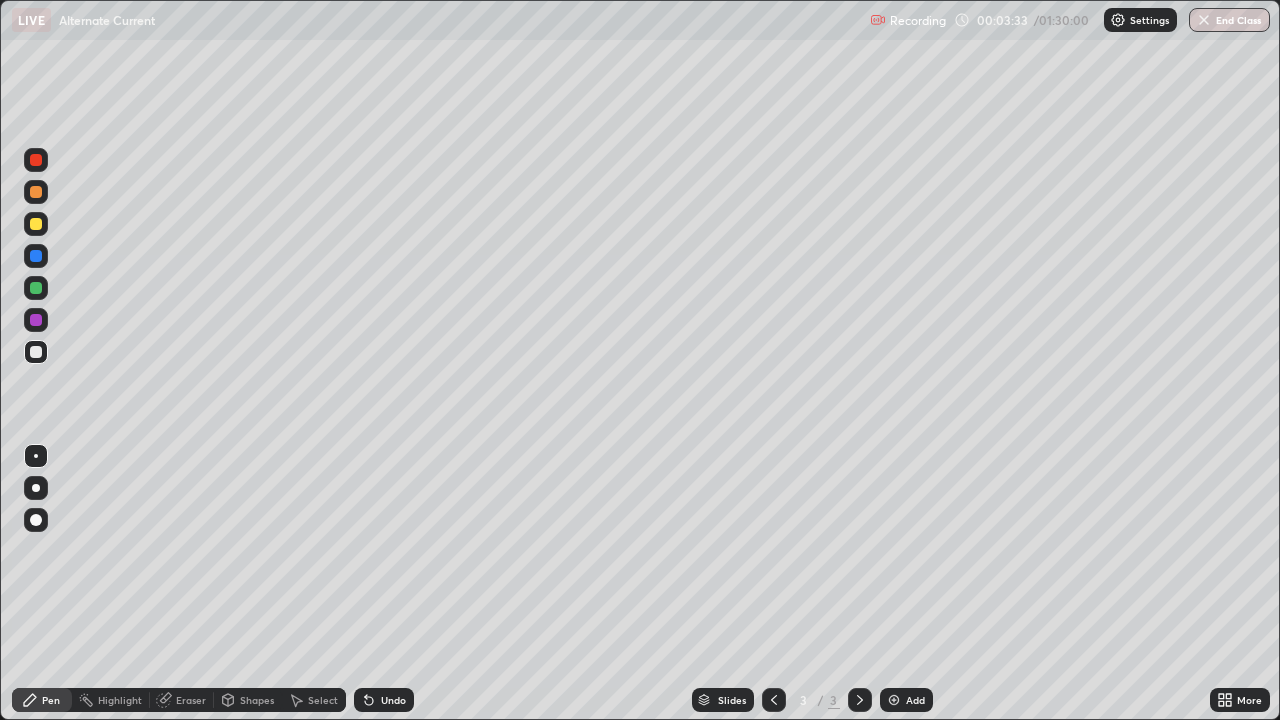 click on "Undo" at bounding box center [393, 700] 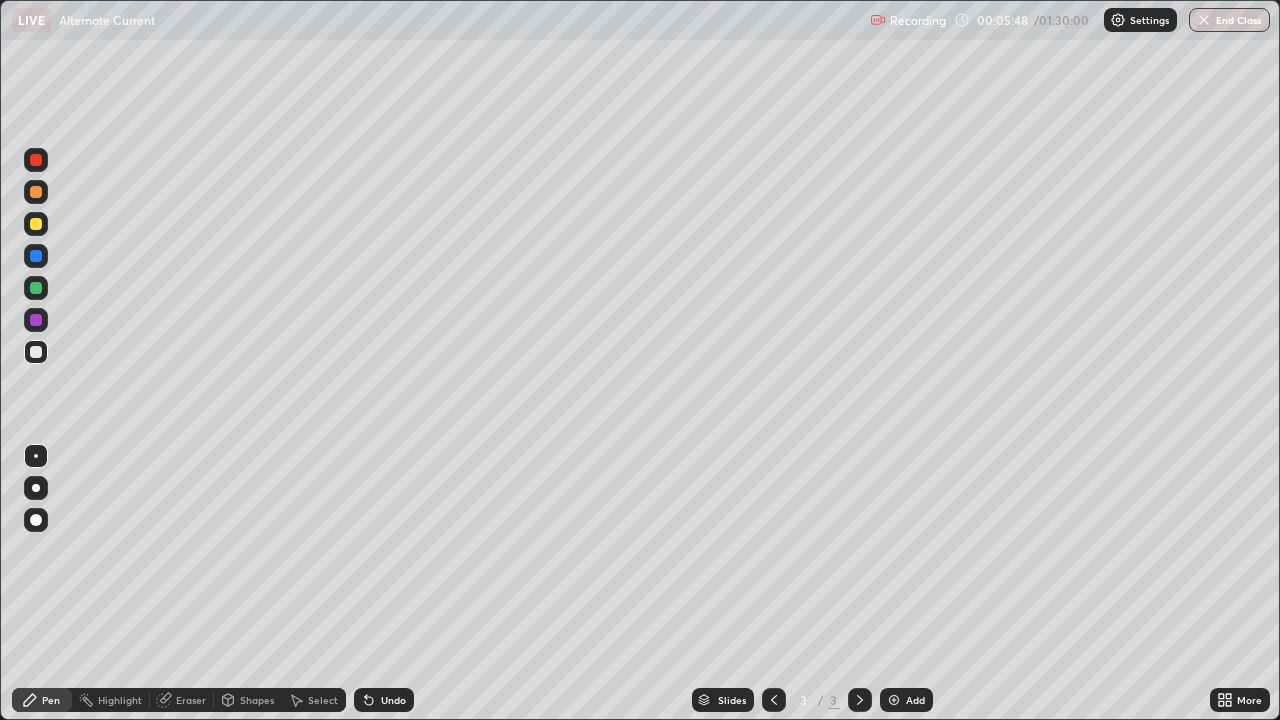 click on "Add" at bounding box center [906, 700] 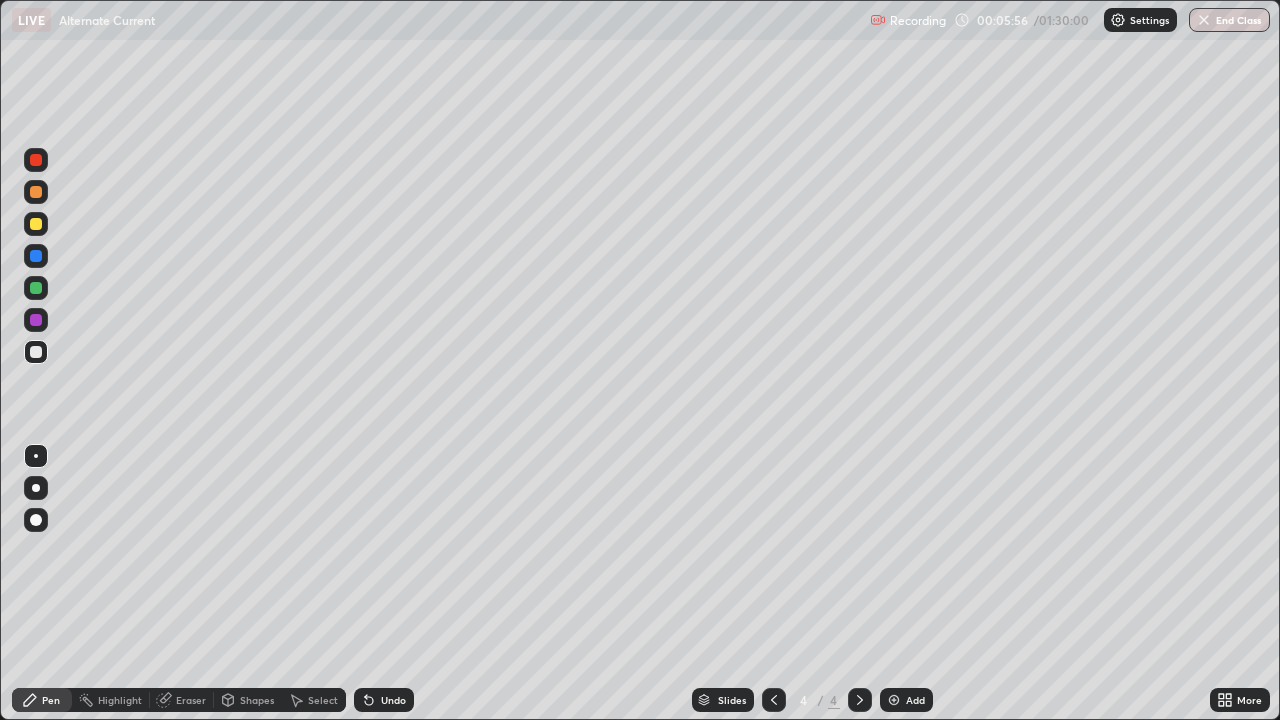 click on "Select" at bounding box center (323, 700) 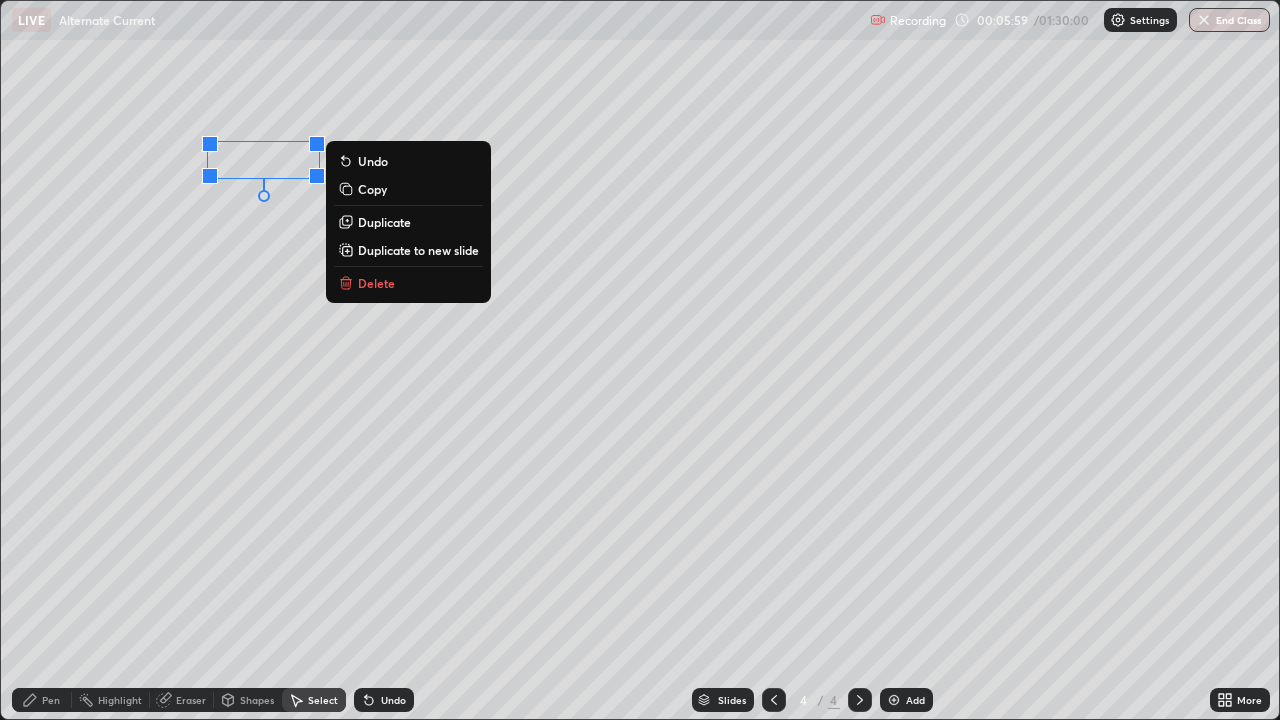click on "Pen" at bounding box center [51, 700] 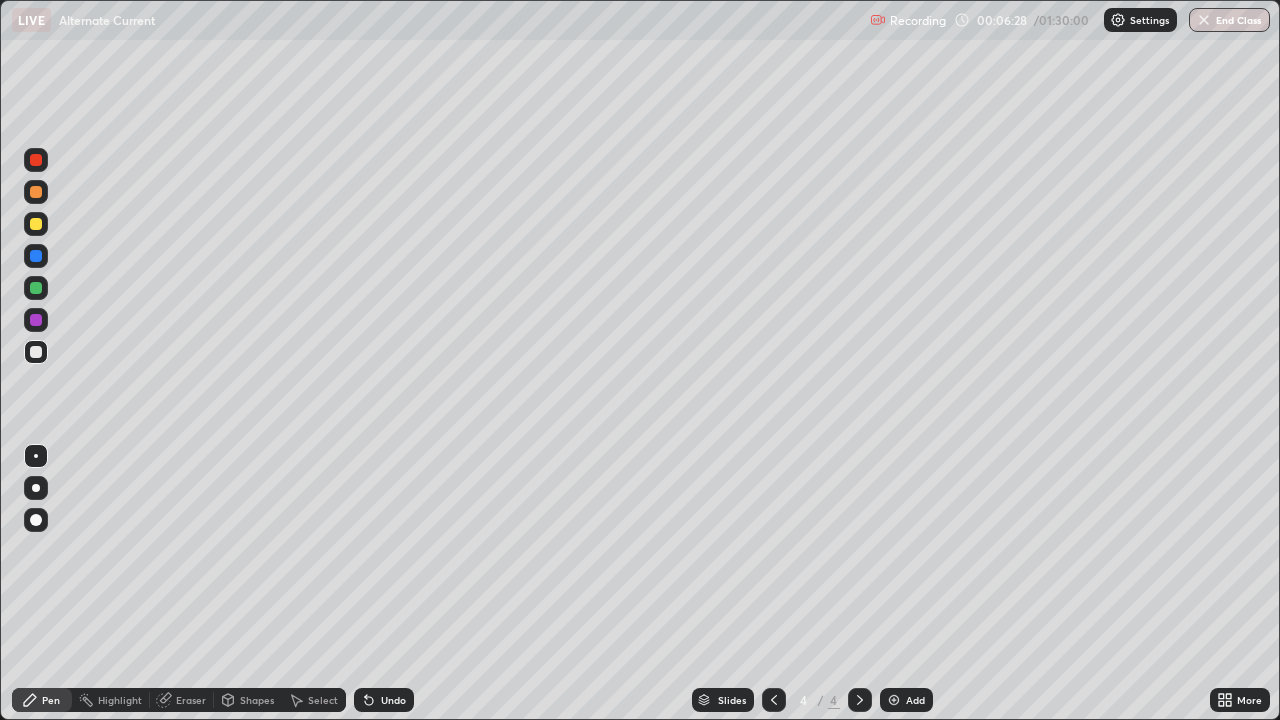 click on "Undo" at bounding box center (384, 700) 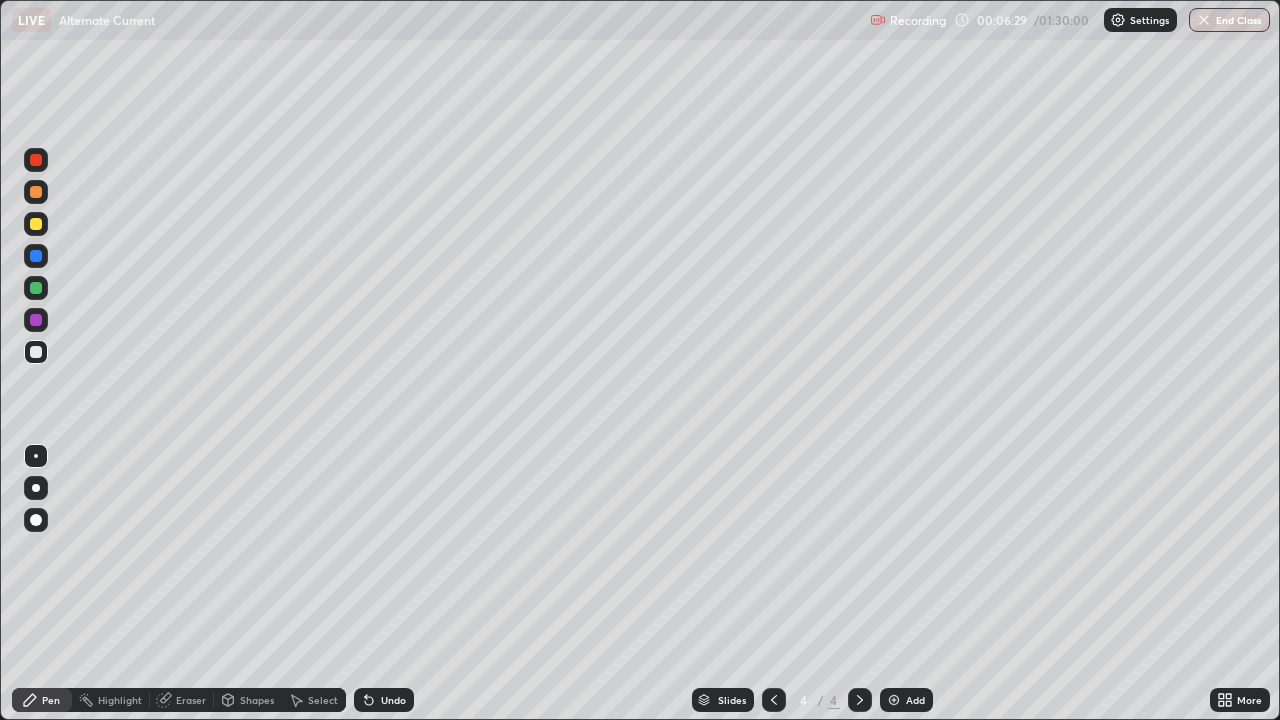 click on "Undo" at bounding box center [384, 700] 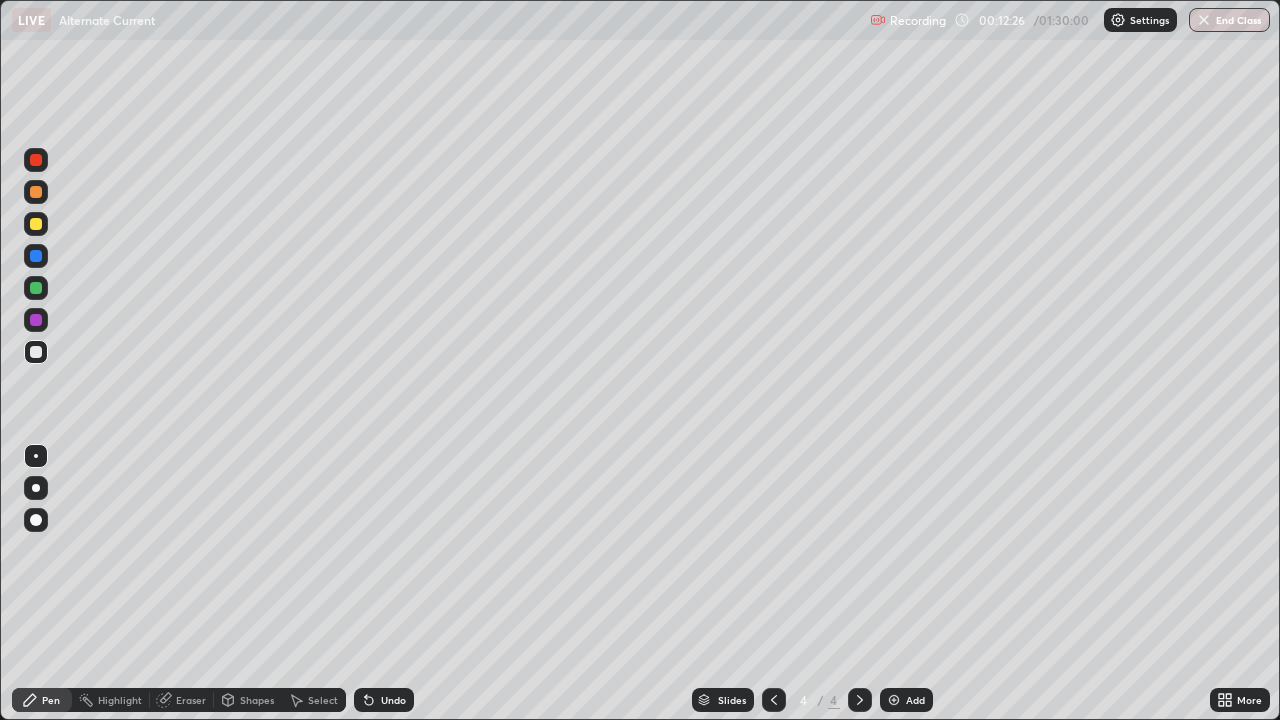 click on "Shapes" at bounding box center (257, 700) 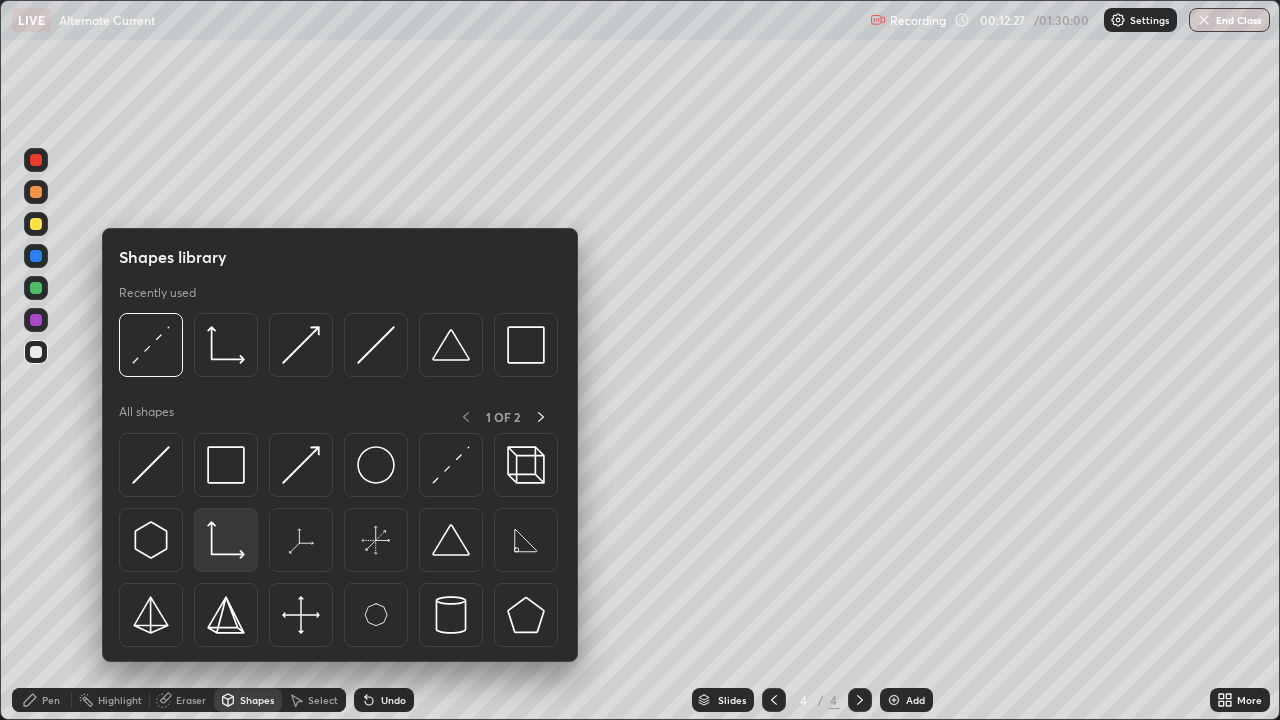 click at bounding box center (226, 540) 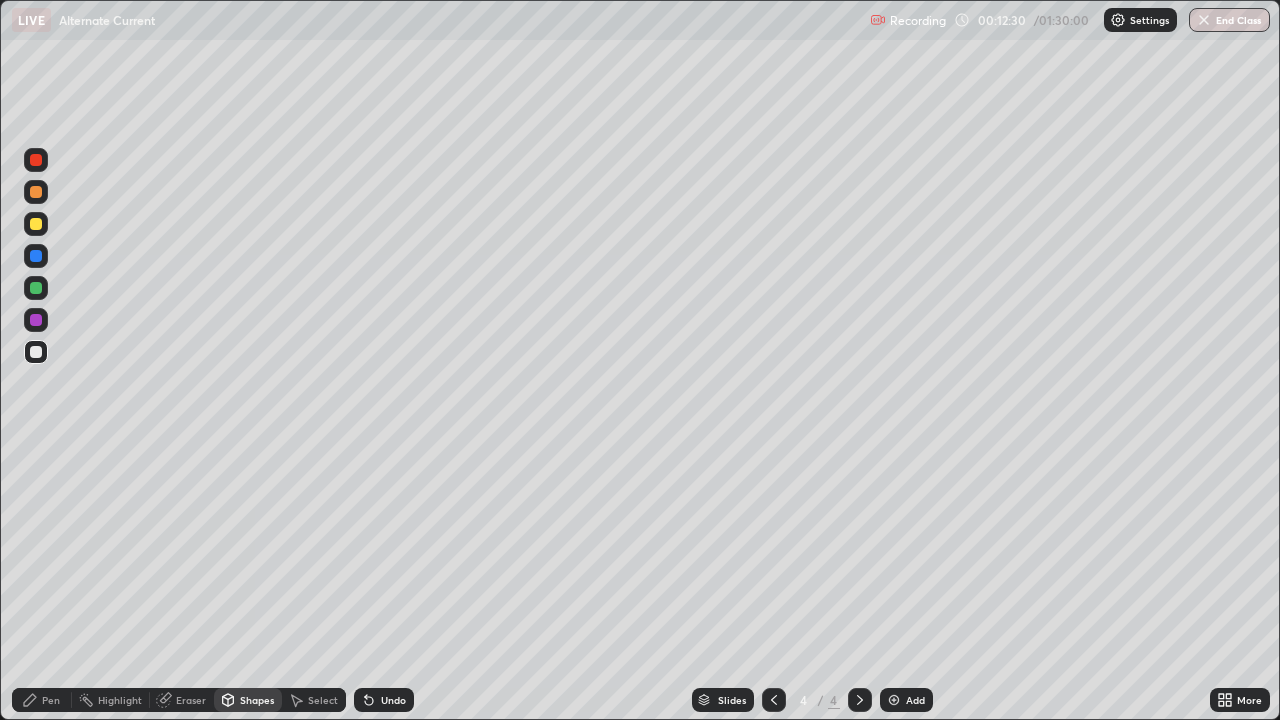 click on "Pen" at bounding box center (51, 700) 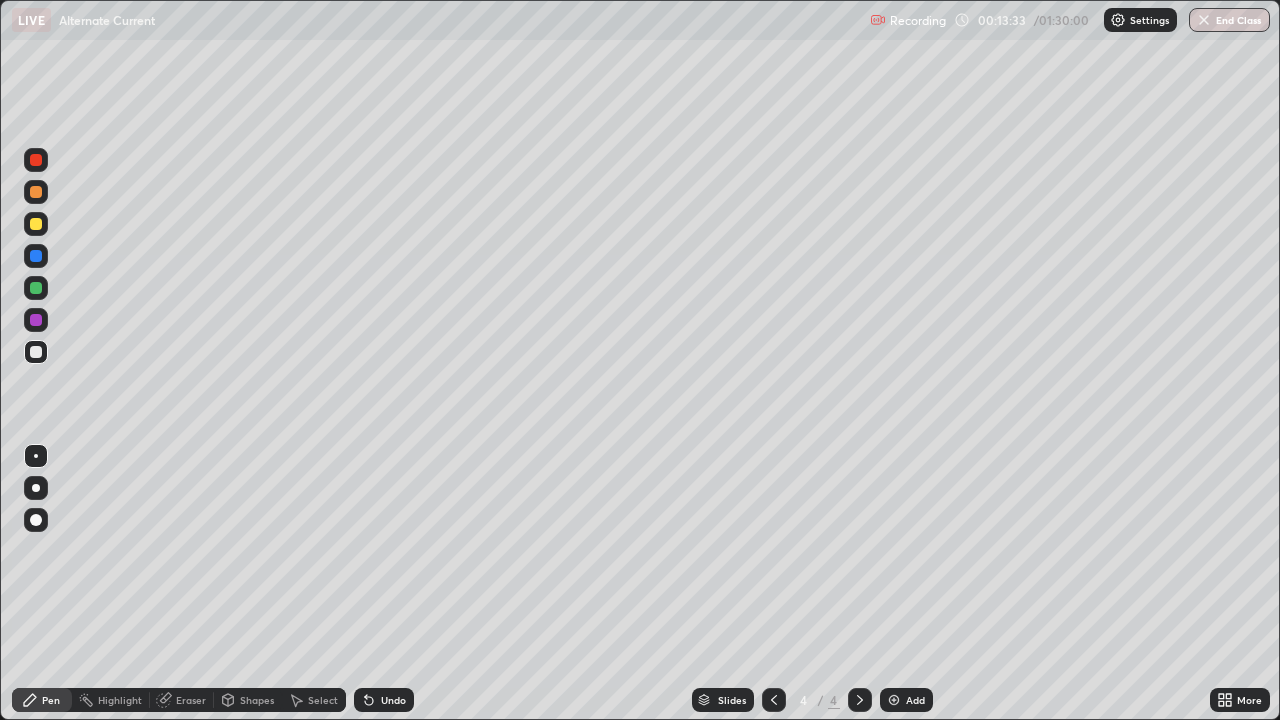 click at bounding box center [36, 224] 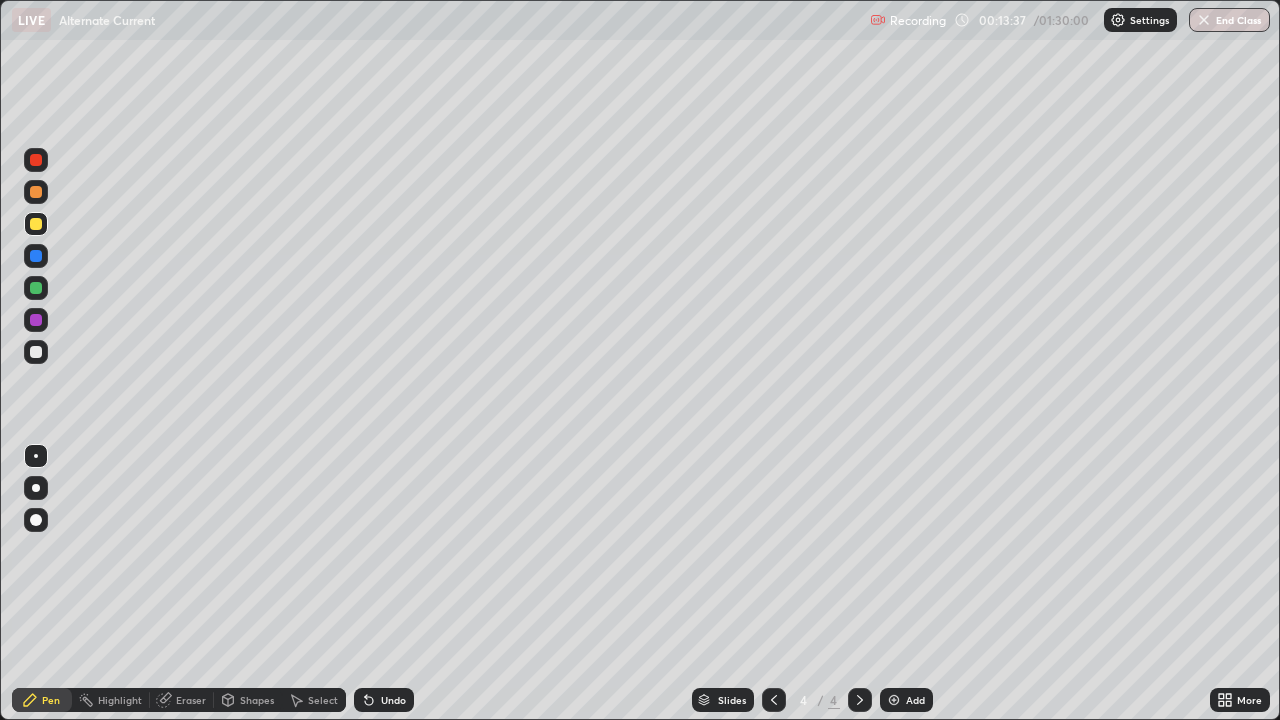 click on "Undo" at bounding box center (393, 700) 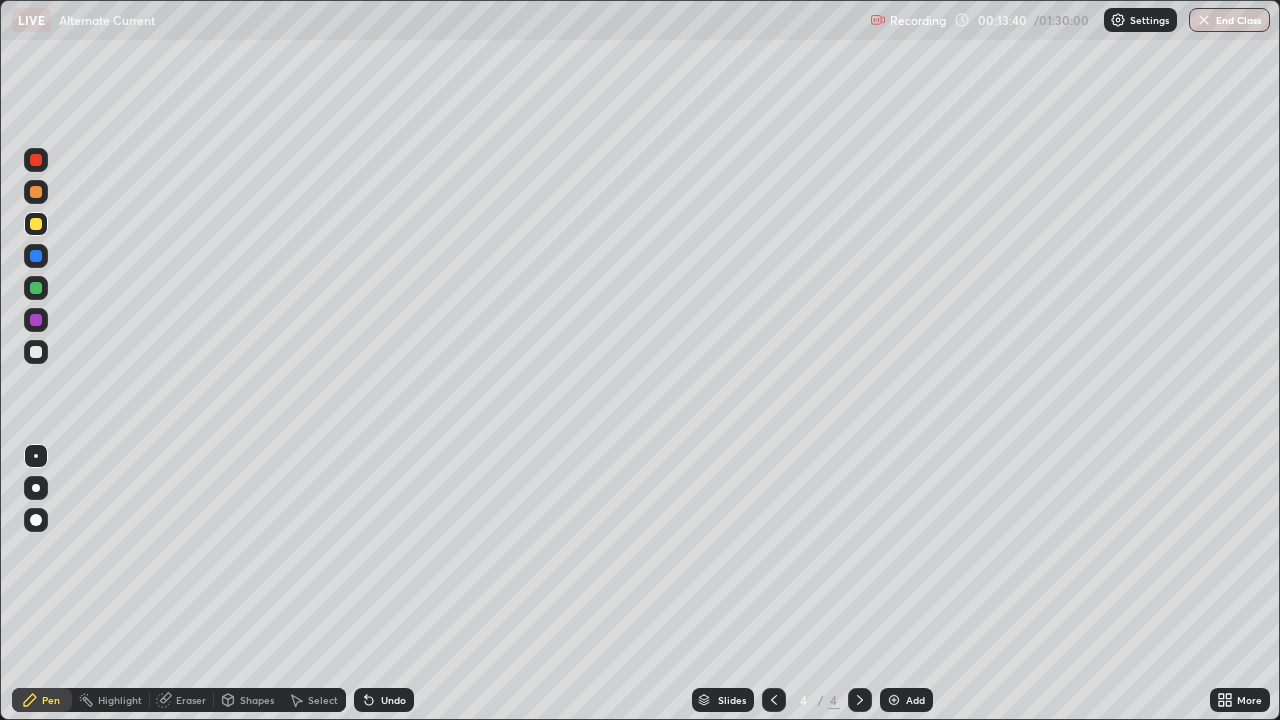click on "Undo" at bounding box center (384, 700) 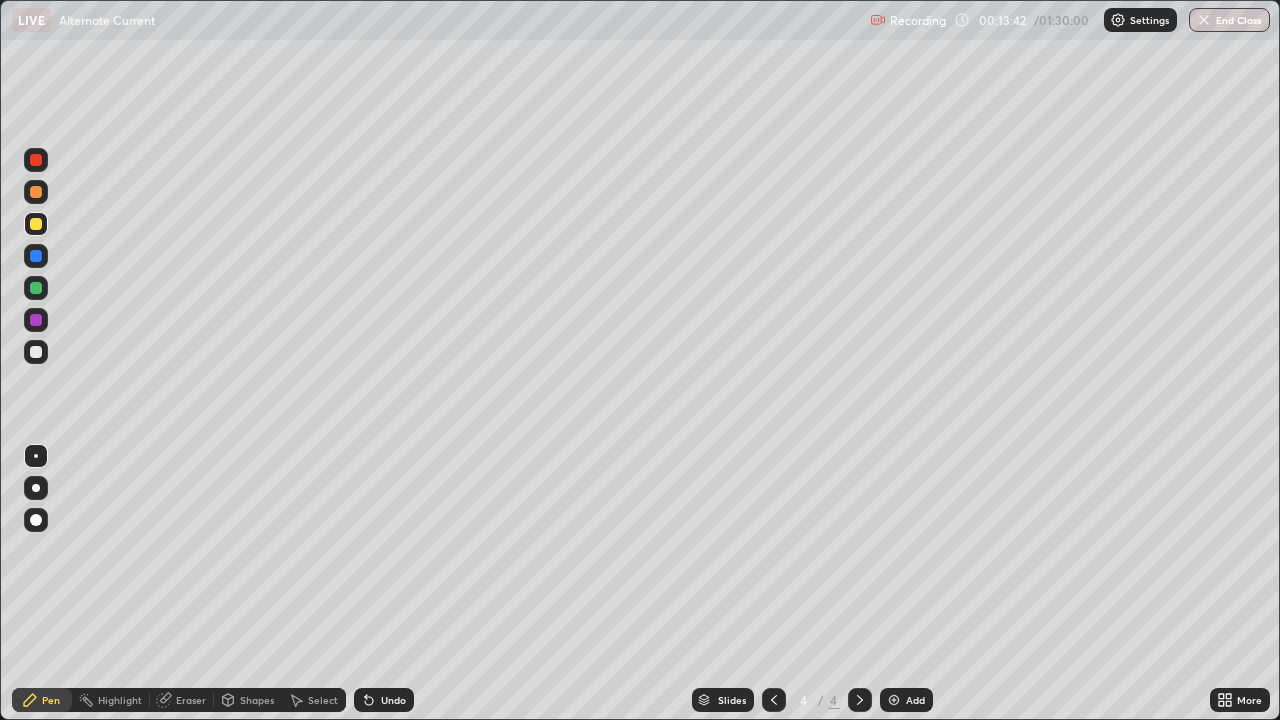 click on "Undo" at bounding box center [384, 700] 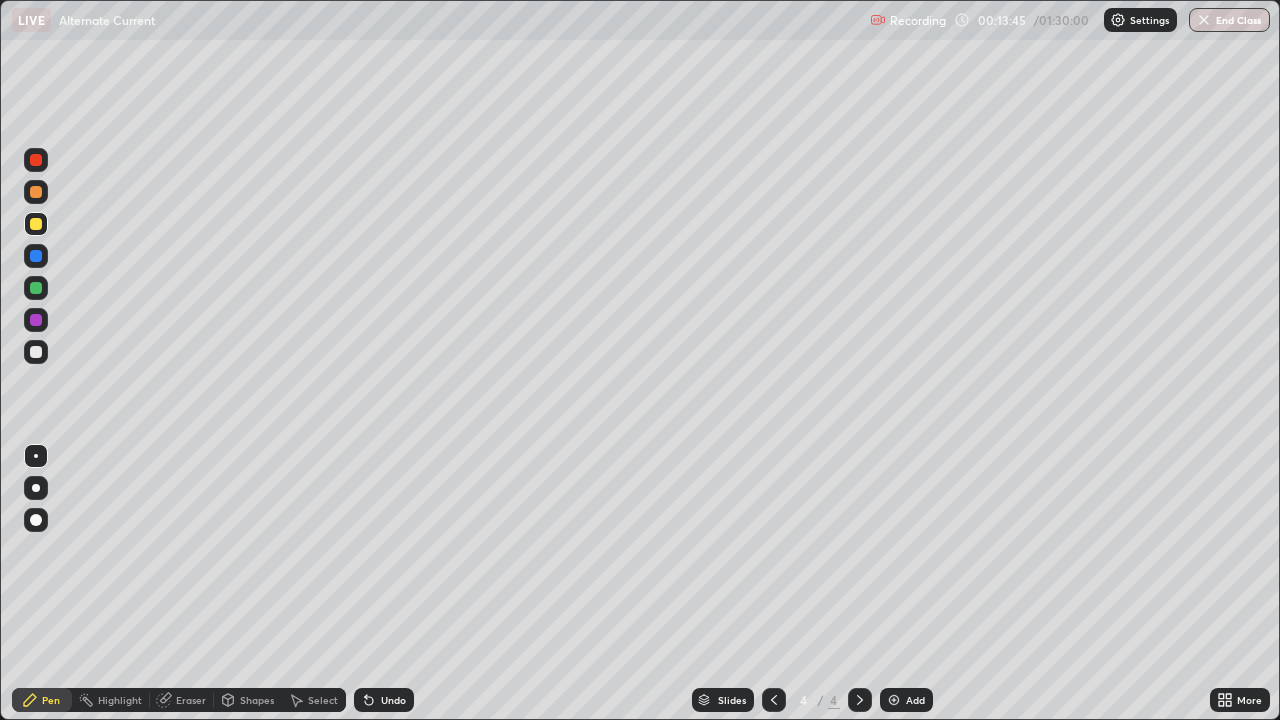click on "Undo" at bounding box center [393, 700] 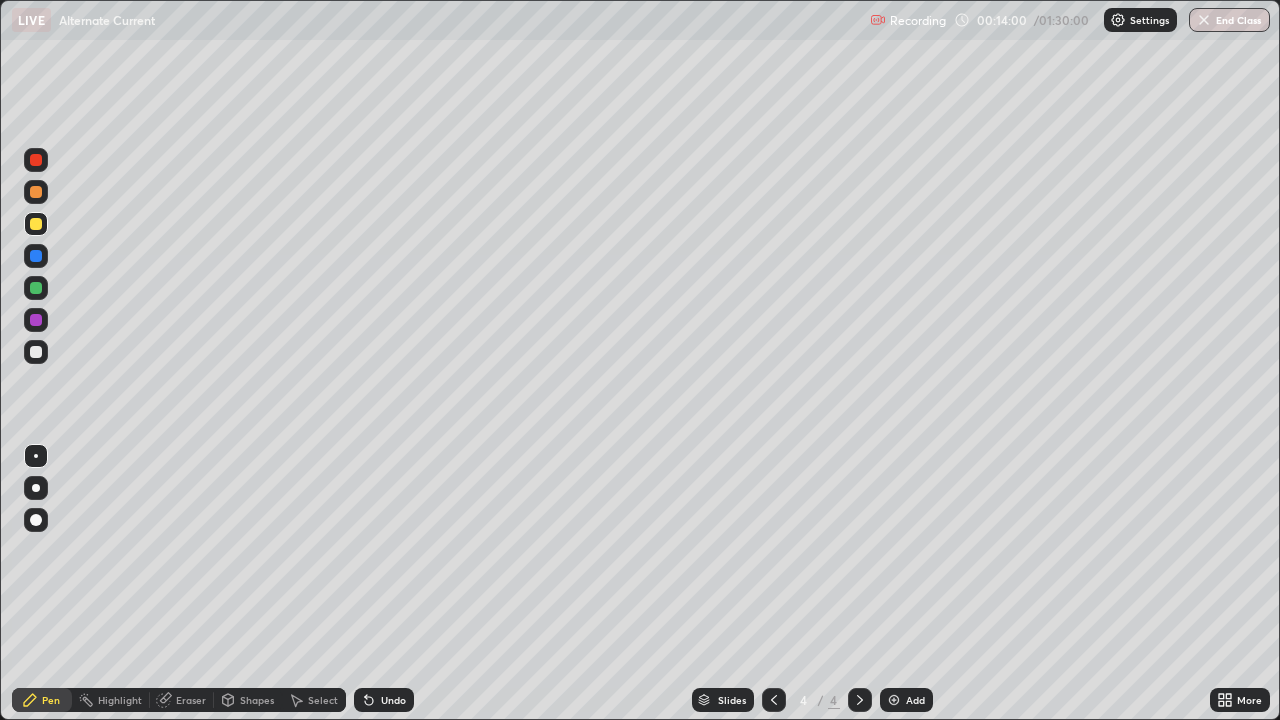 click on "Eraser" at bounding box center [191, 700] 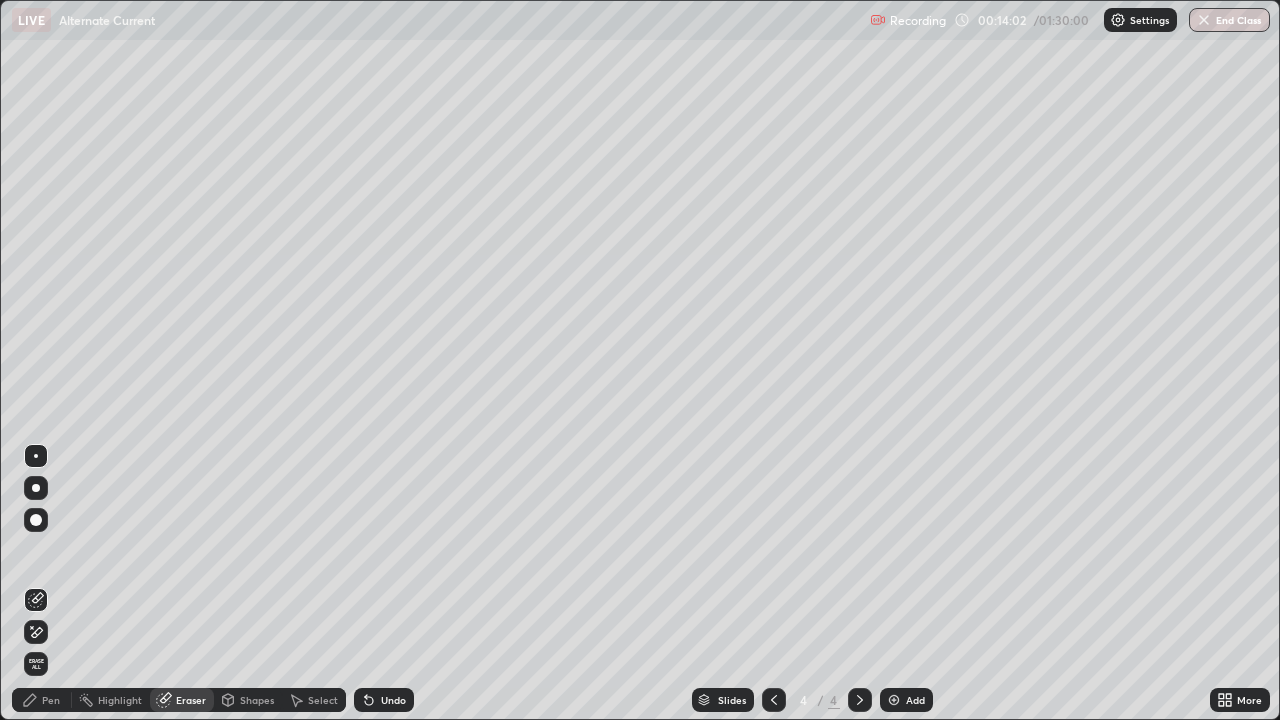 click on "Pen" at bounding box center [51, 700] 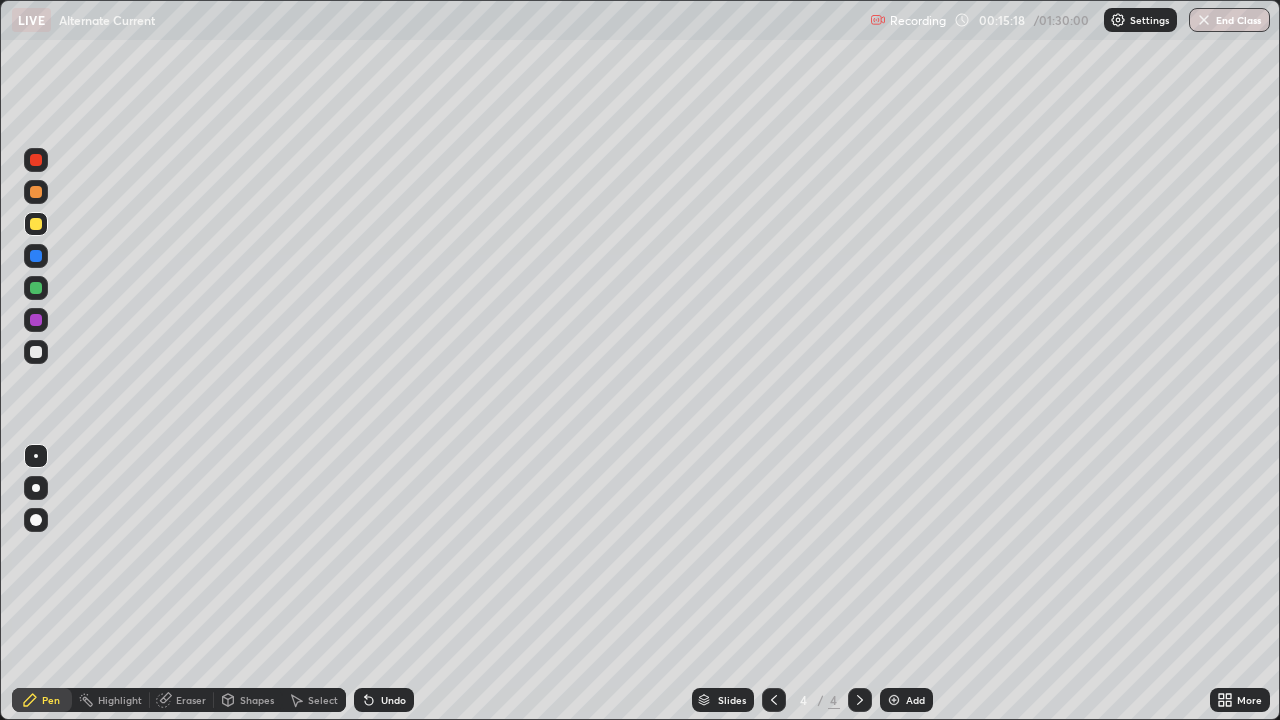 click on "Add" at bounding box center [906, 700] 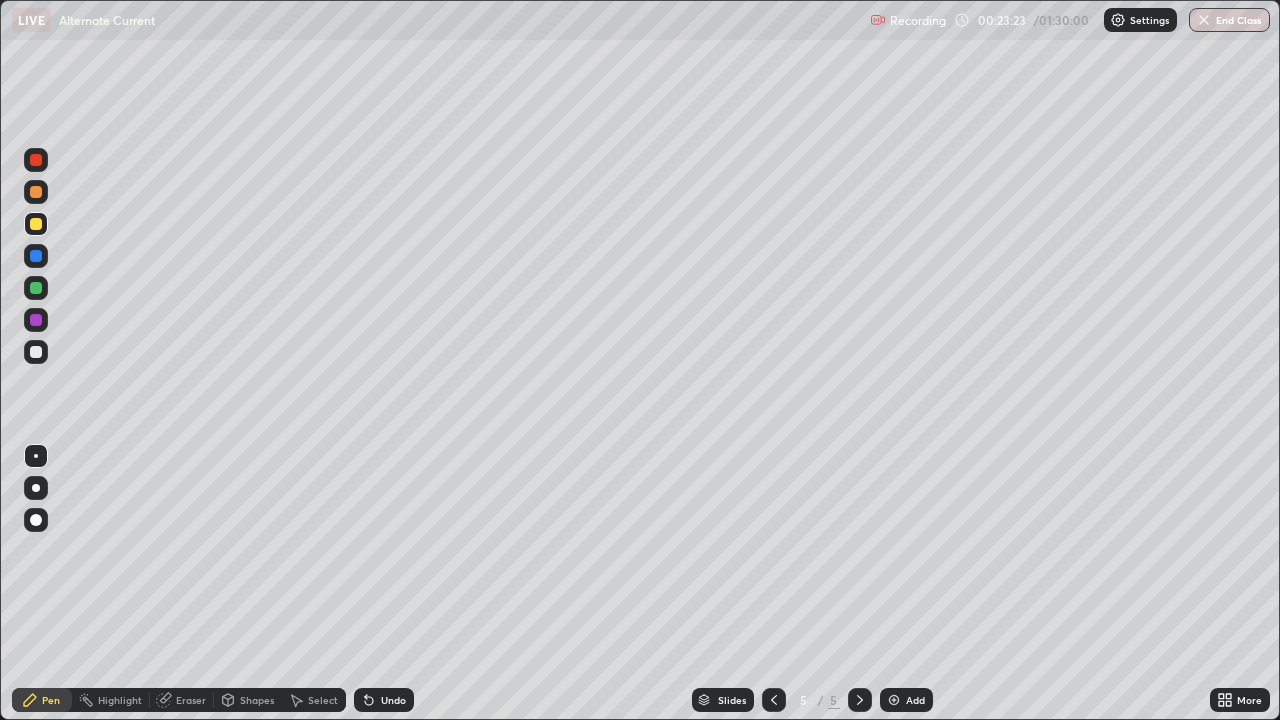 click at bounding box center [36, 352] 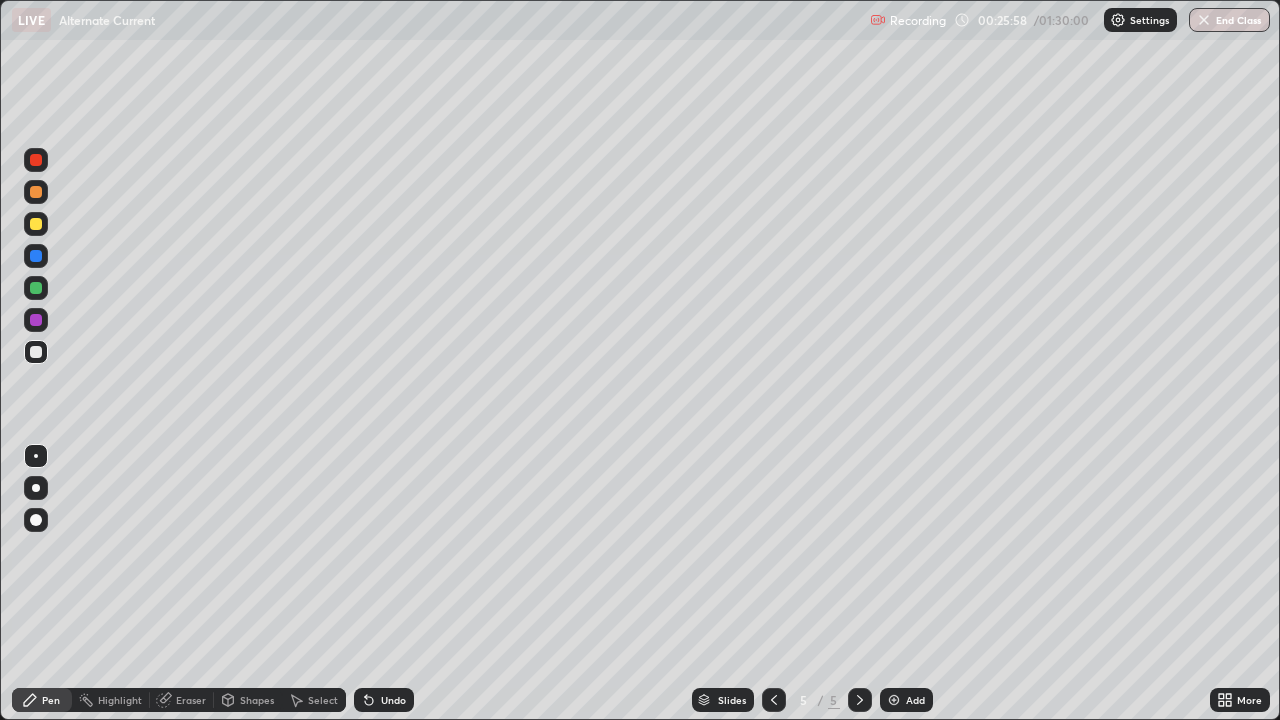 click on "Shapes" at bounding box center (257, 700) 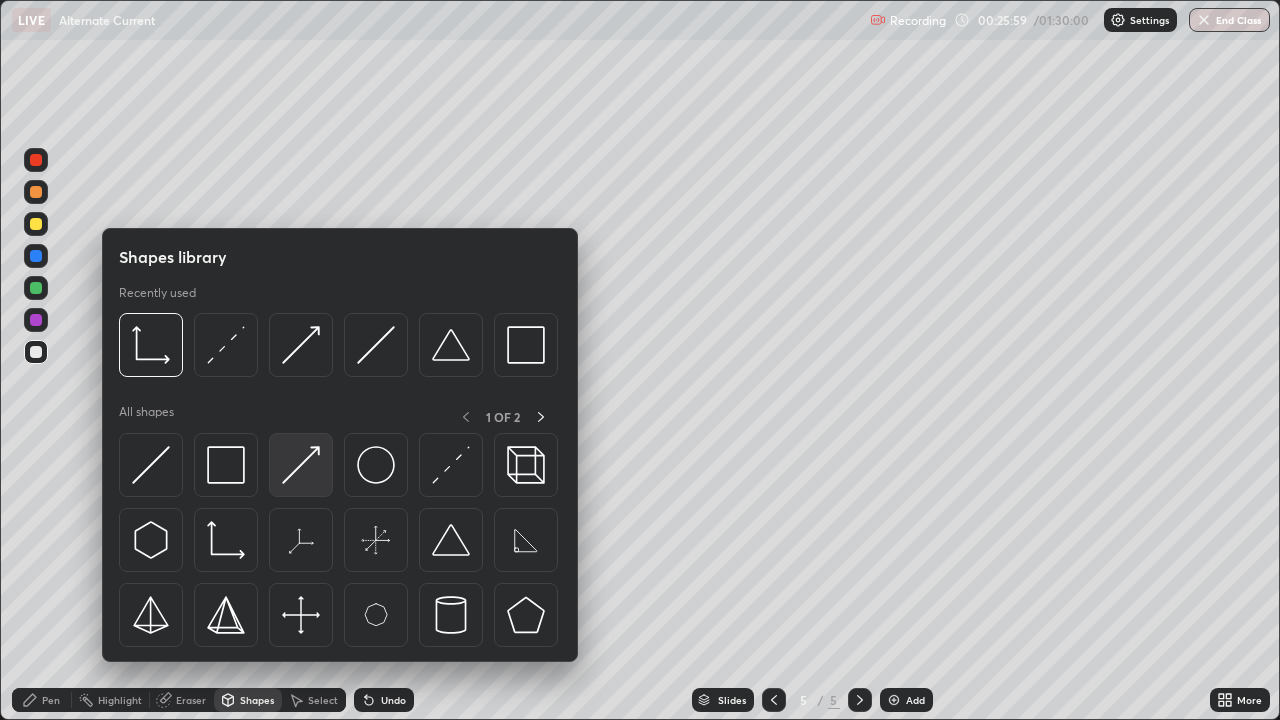 click at bounding box center [301, 465] 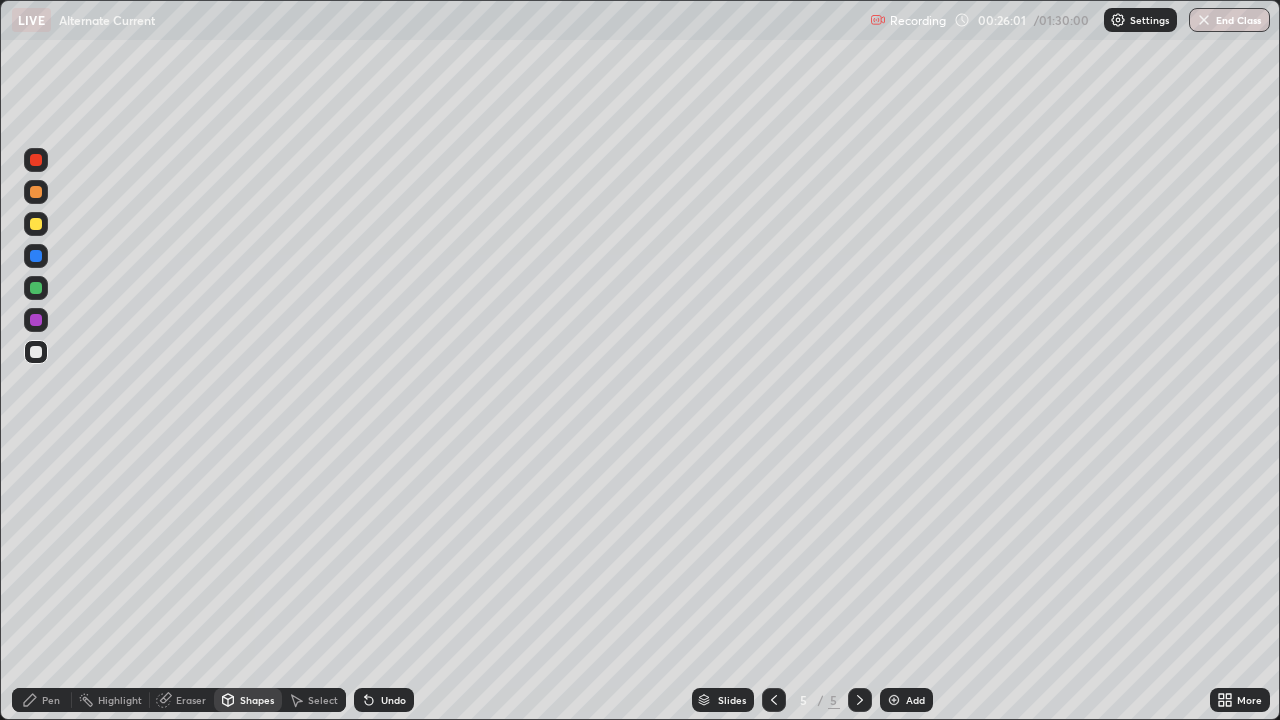 click on "Shapes" at bounding box center (257, 700) 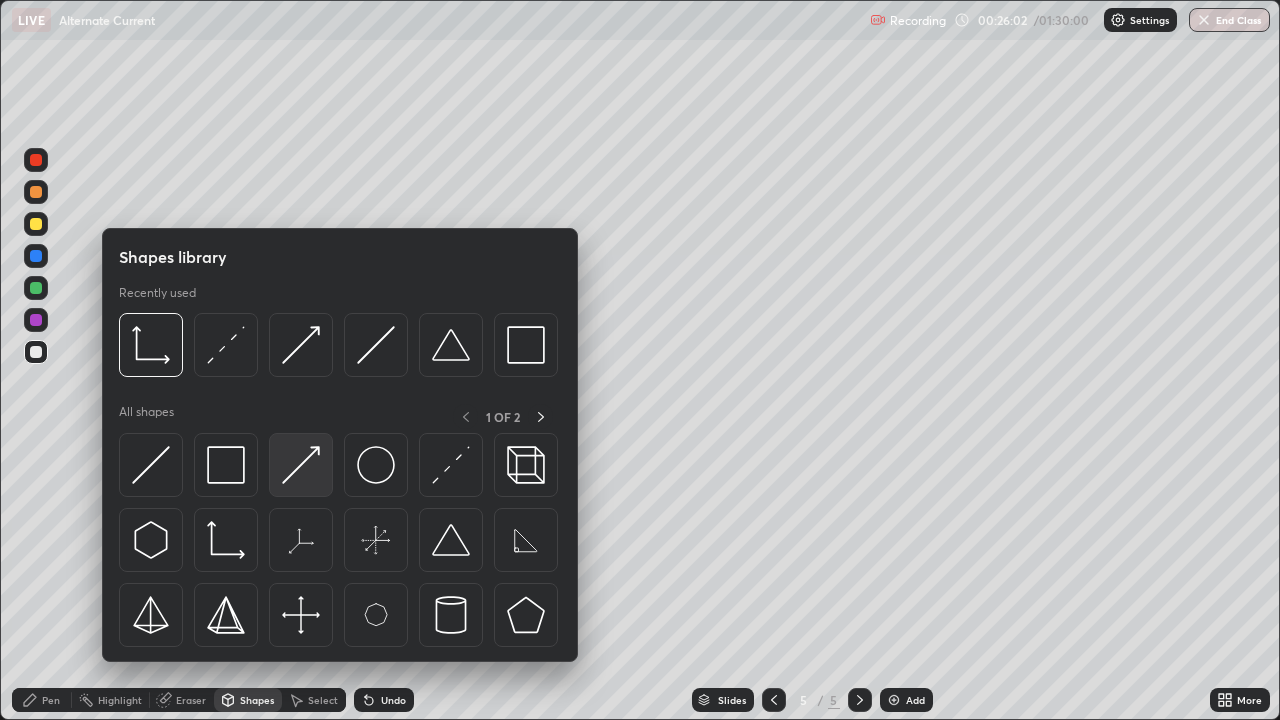 click at bounding box center [301, 465] 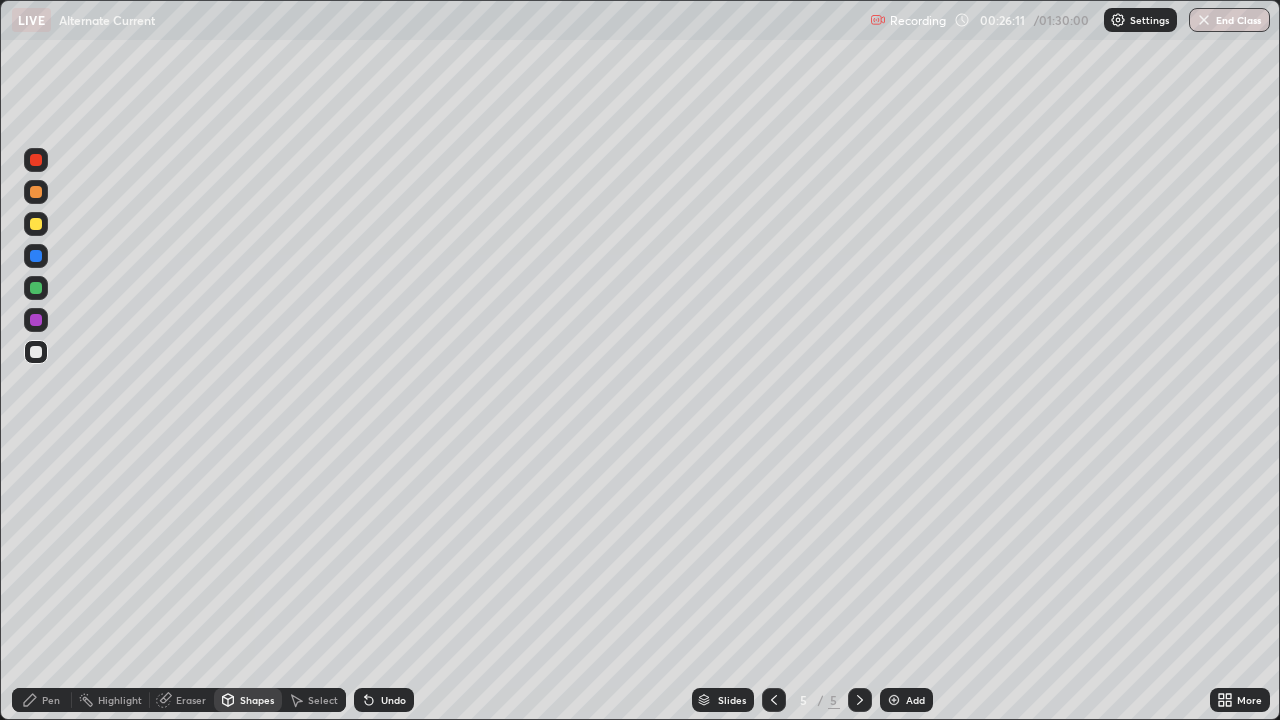click on "Shapes" at bounding box center (248, 700) 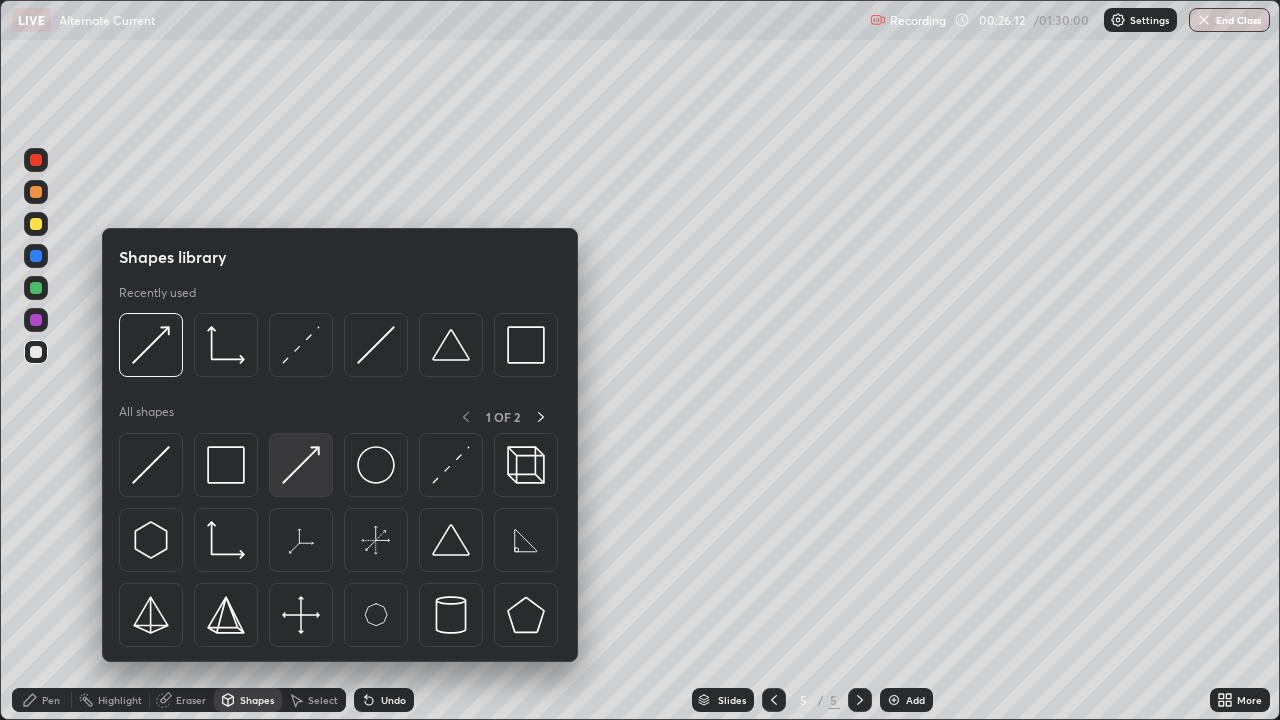 click at bounding box center (301, 465) 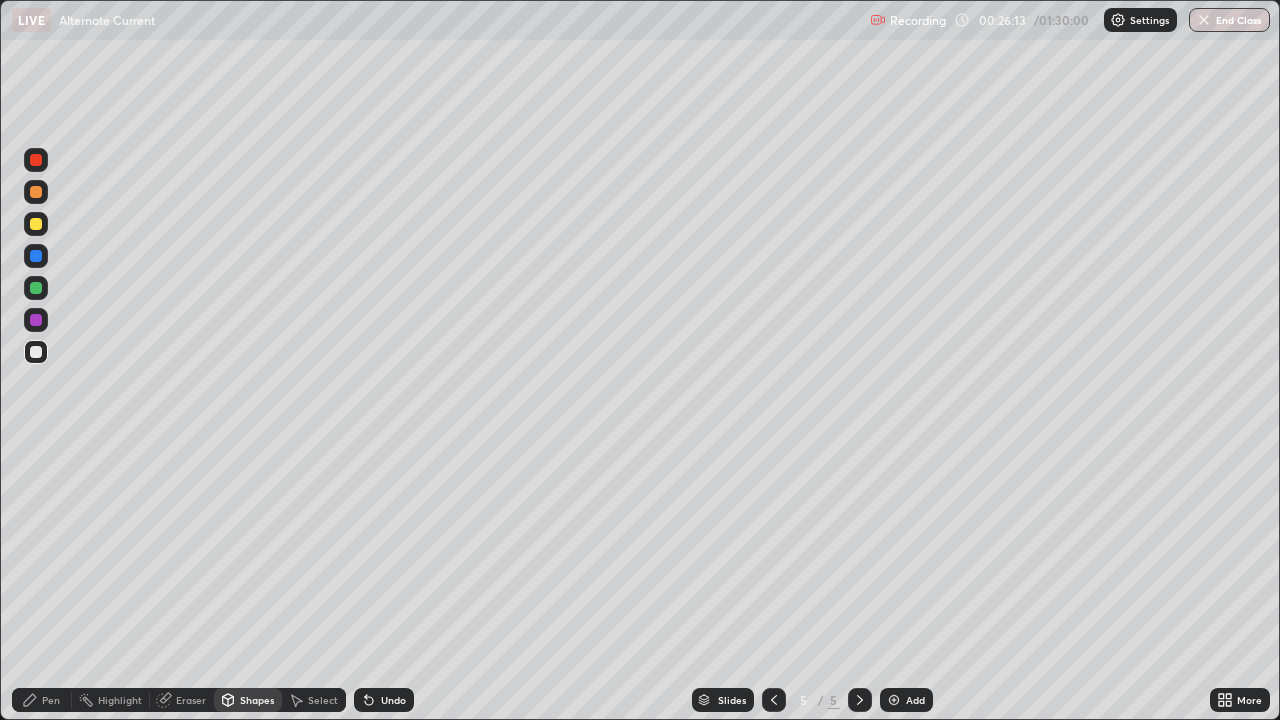 click at bounding box center (36, 288) 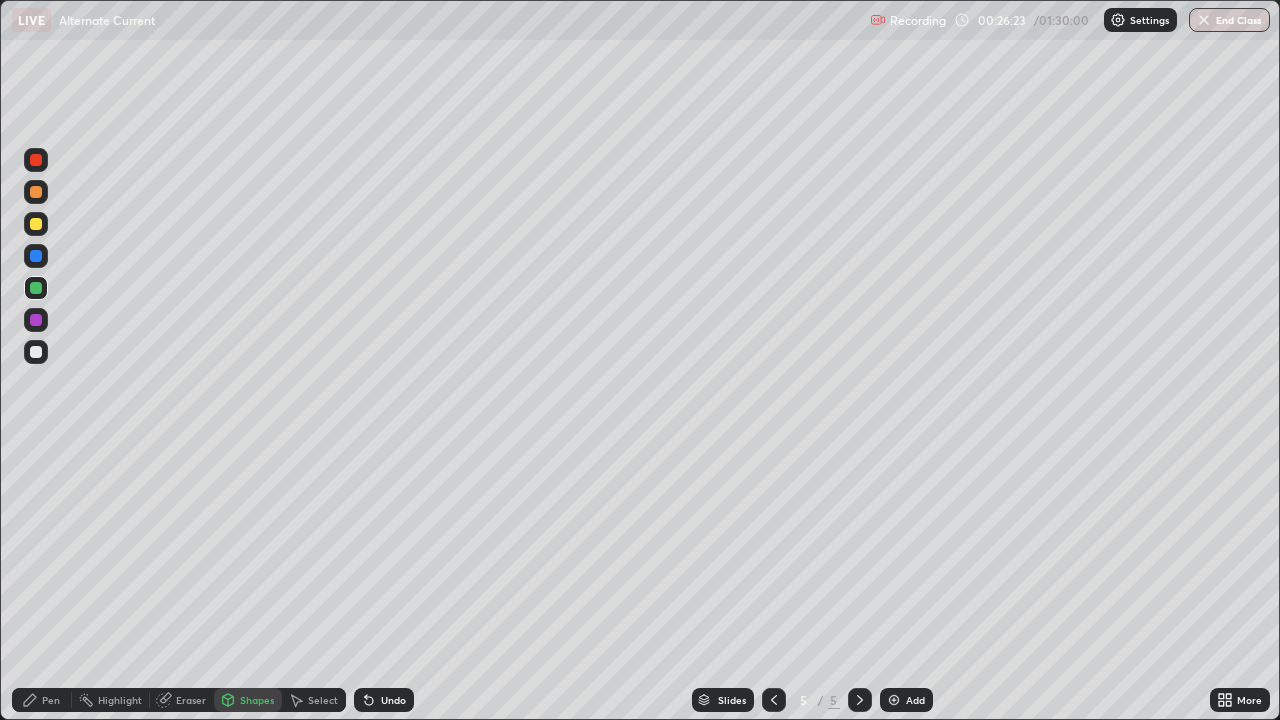 click at bounding box center (36, 224) 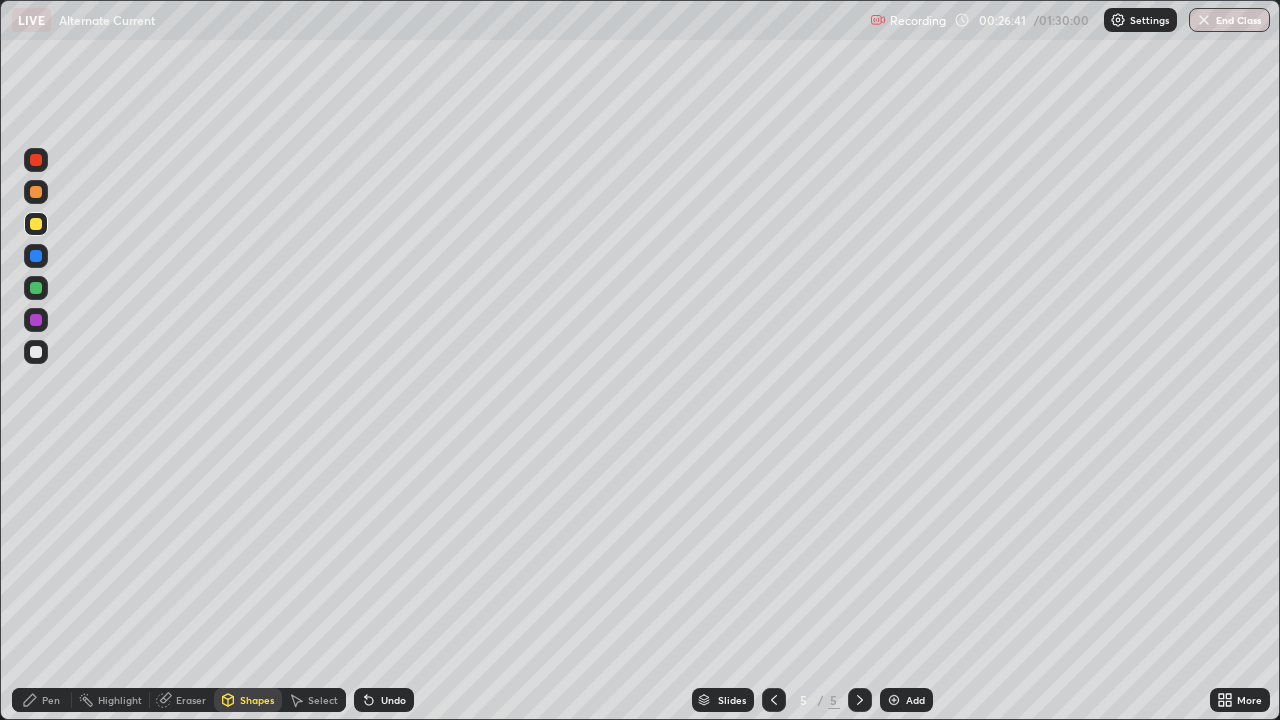 click on "Pen" at bounding box center (51, 700) 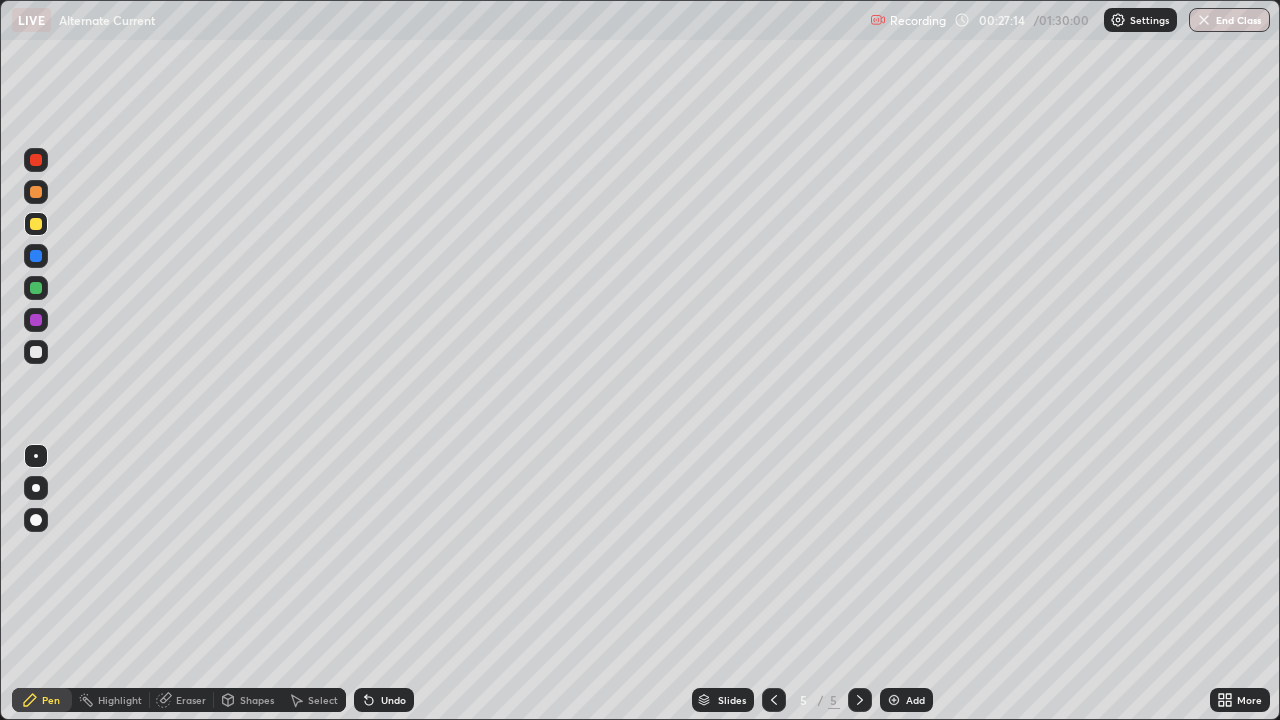 click at bounding box center [36, 192] 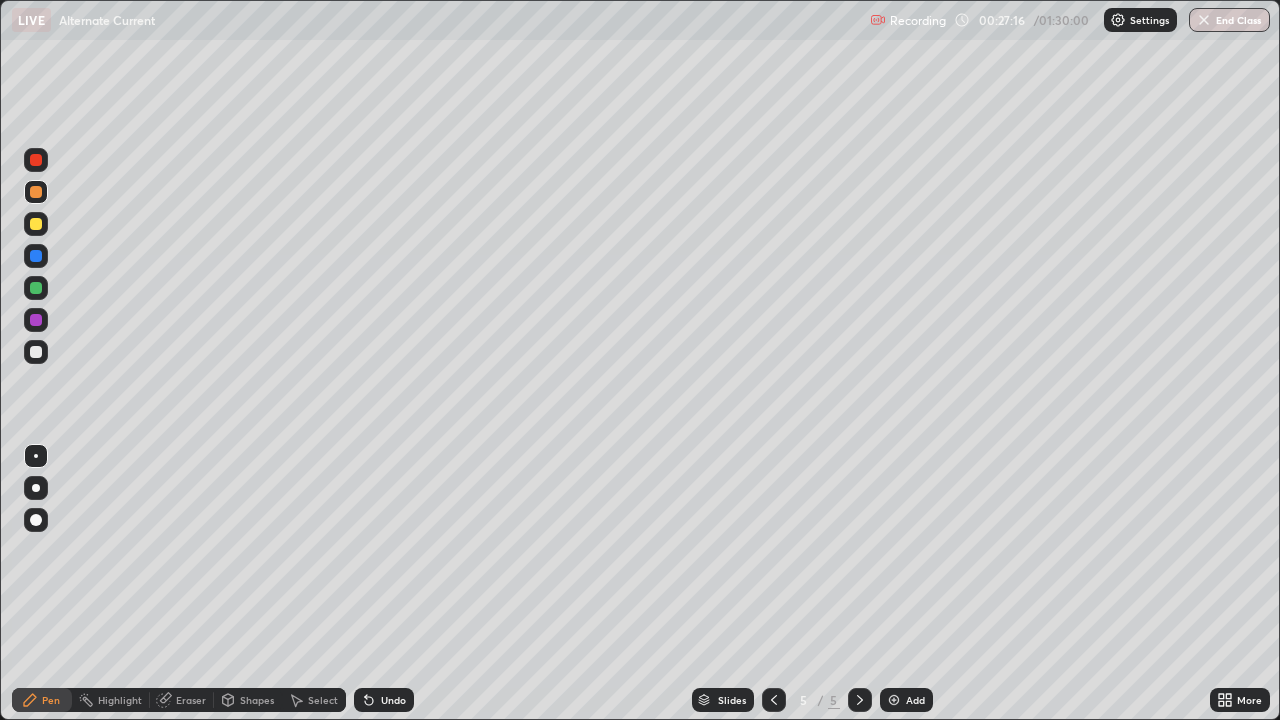 click on "Shapes" at bounding box center [248, 700] 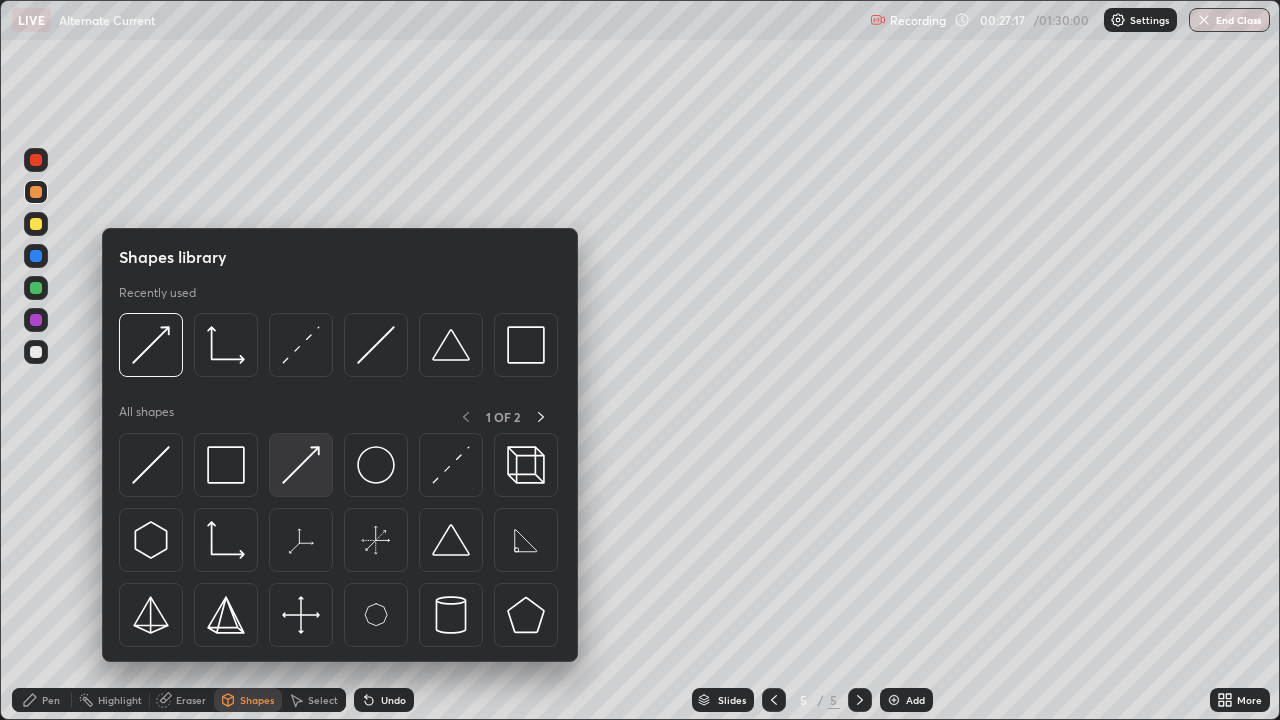 click at bounding box center (301, 465) 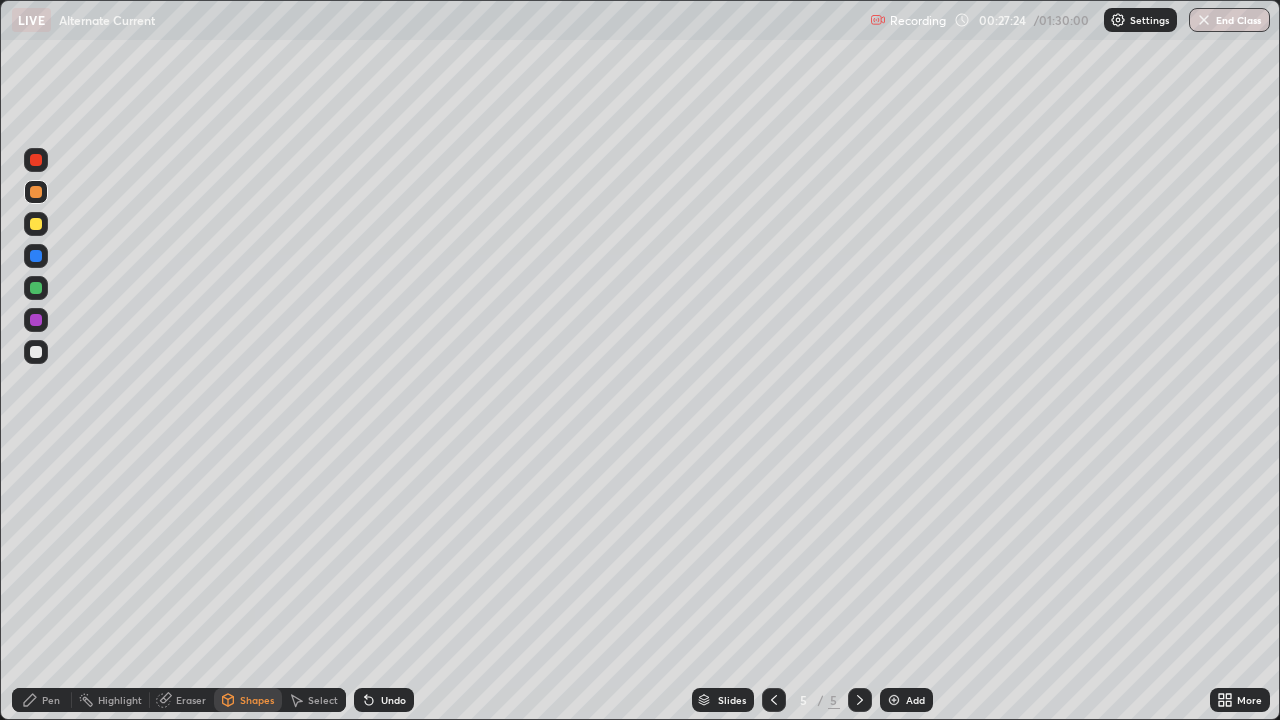 click on "Pen" at bounding box center [51, 700] 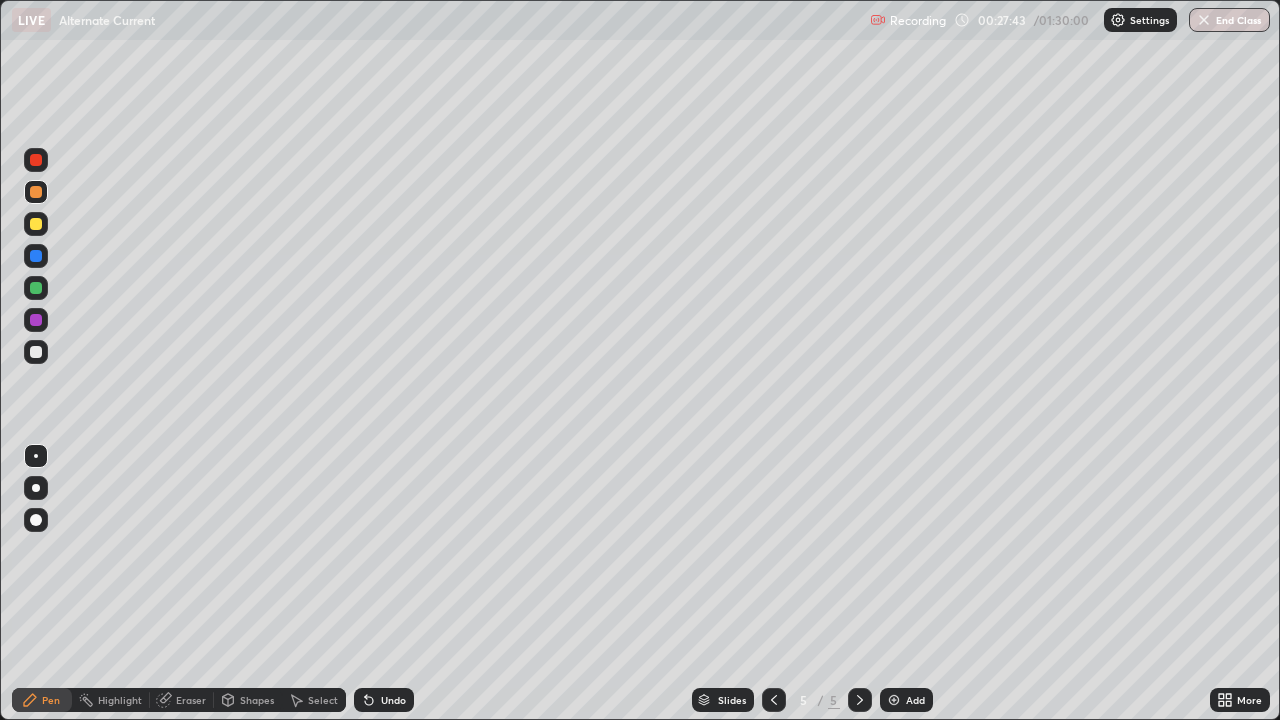 click on "Shapes" at bounding box center [257, 700] 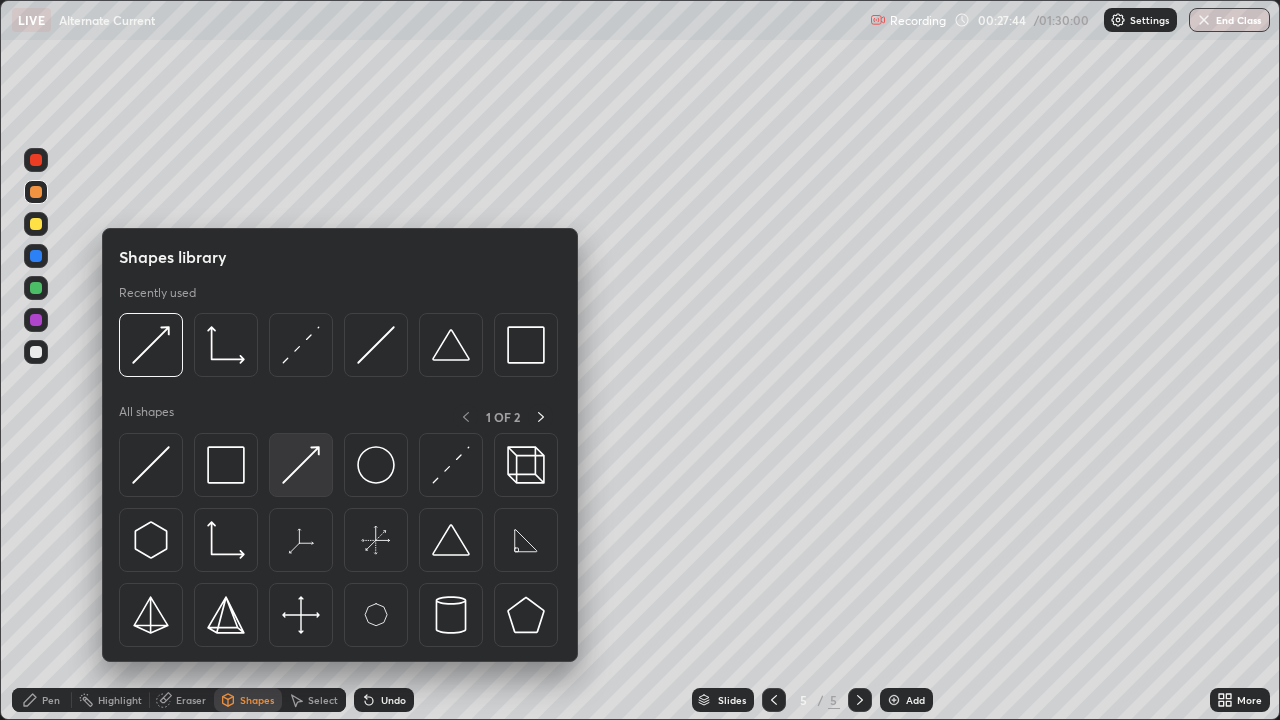 click at bounding box center [301, 465] 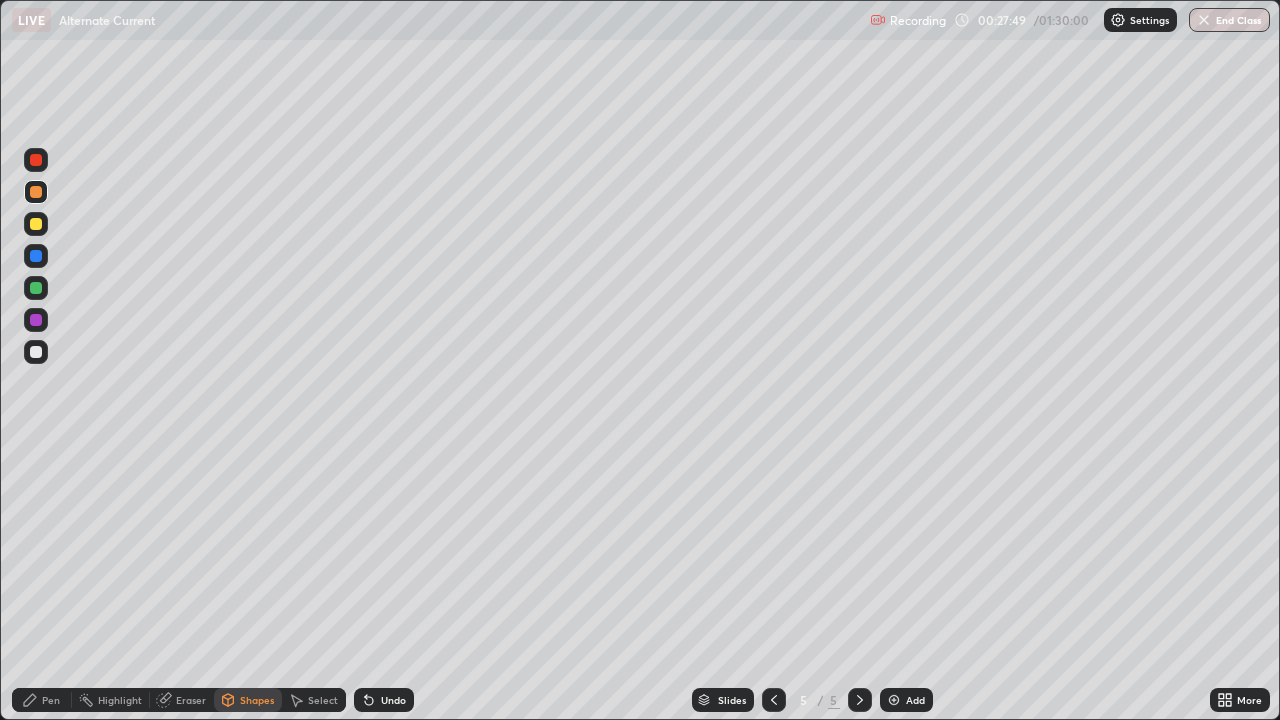 click on "Pen" at bounding box center [51, 700] 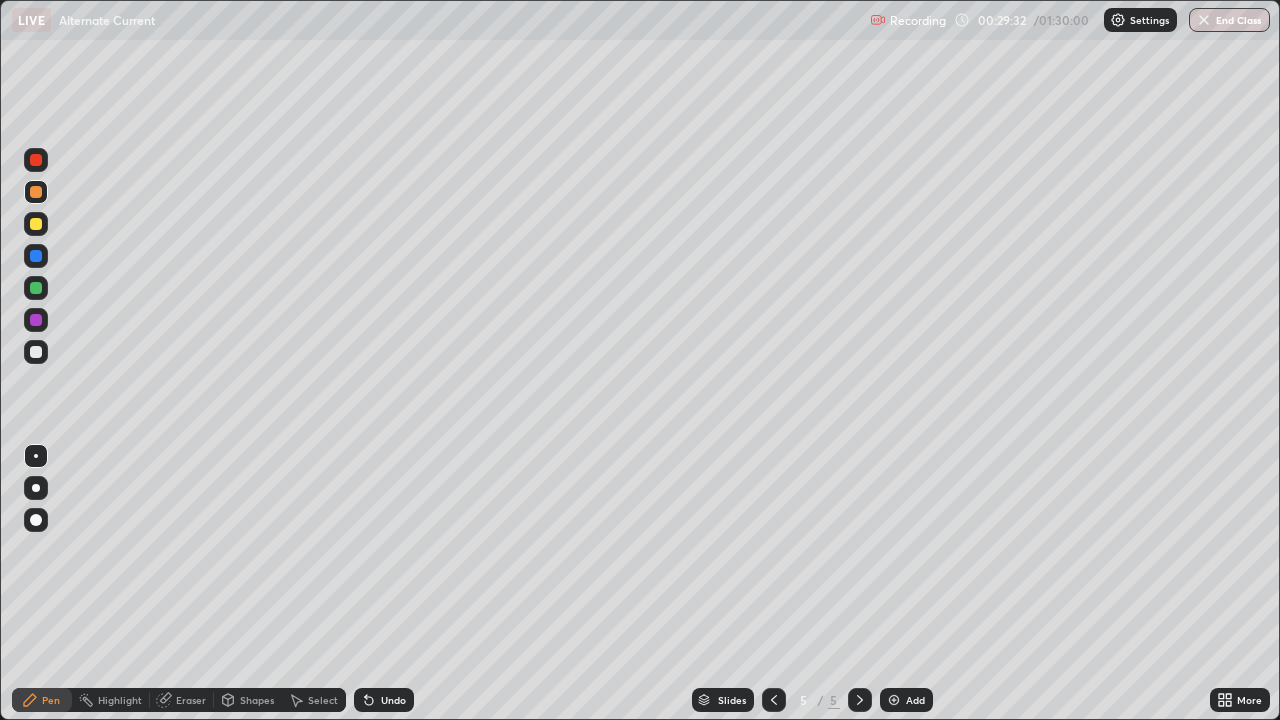 click on "Undo" at bounding box center [393, 700] 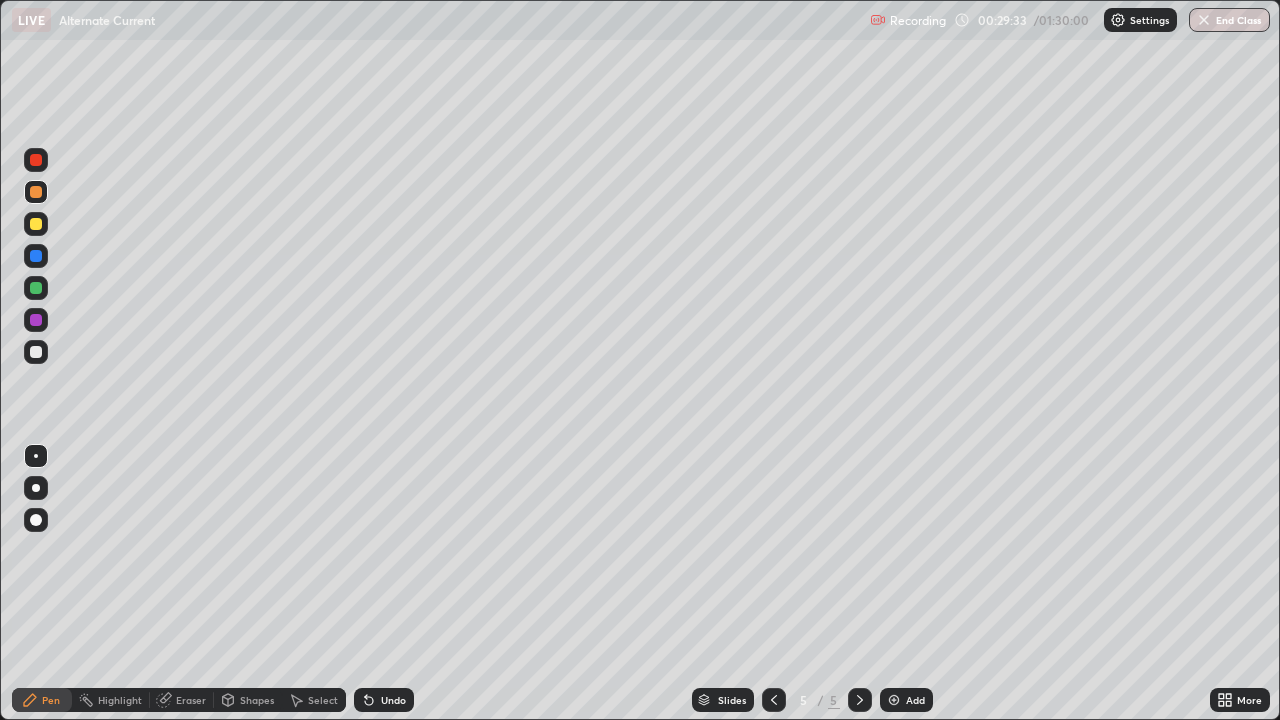 click on "Undo" at bounding box center (393, 700) 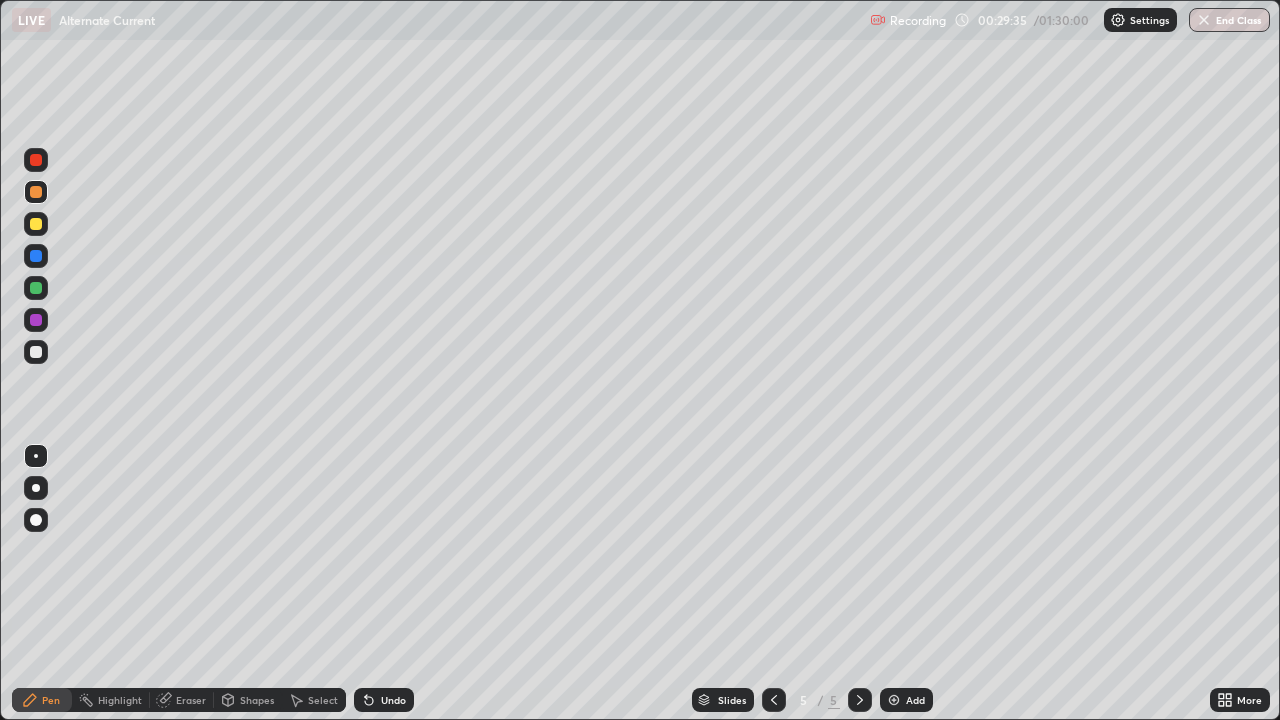click on "Undo" at bounding box center [393, 700] 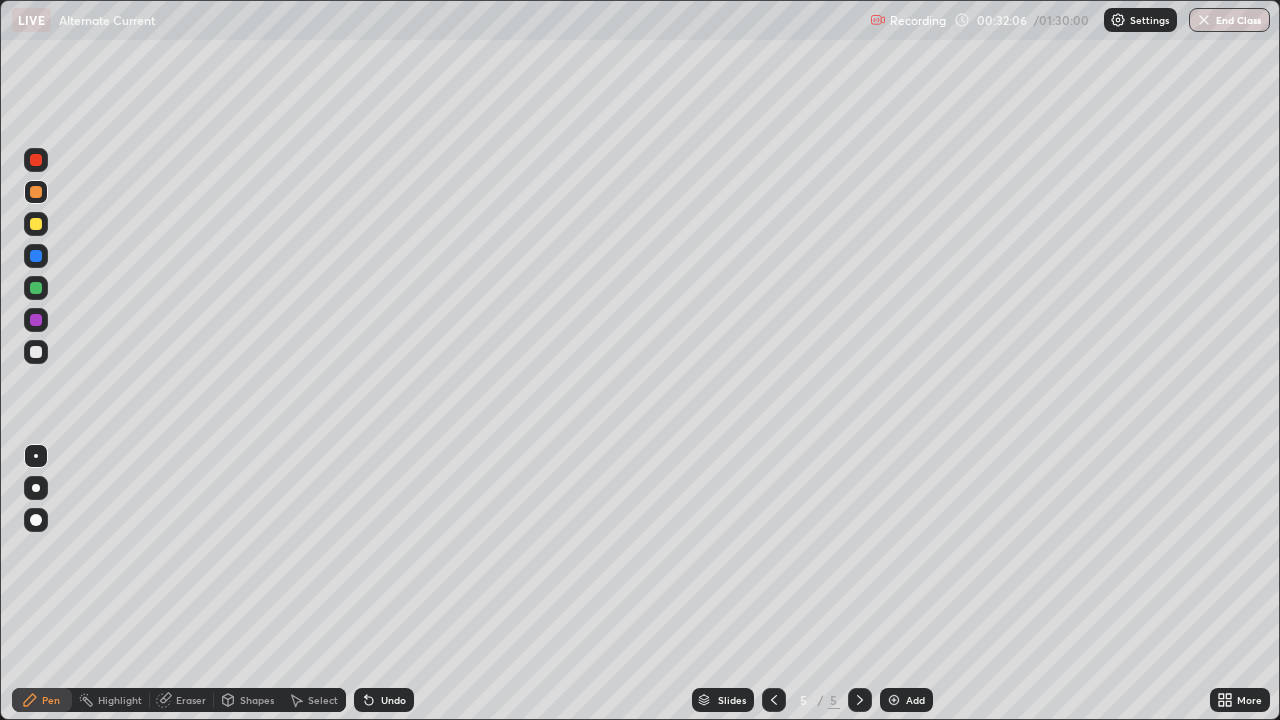 click at bounding box center [894, 700] 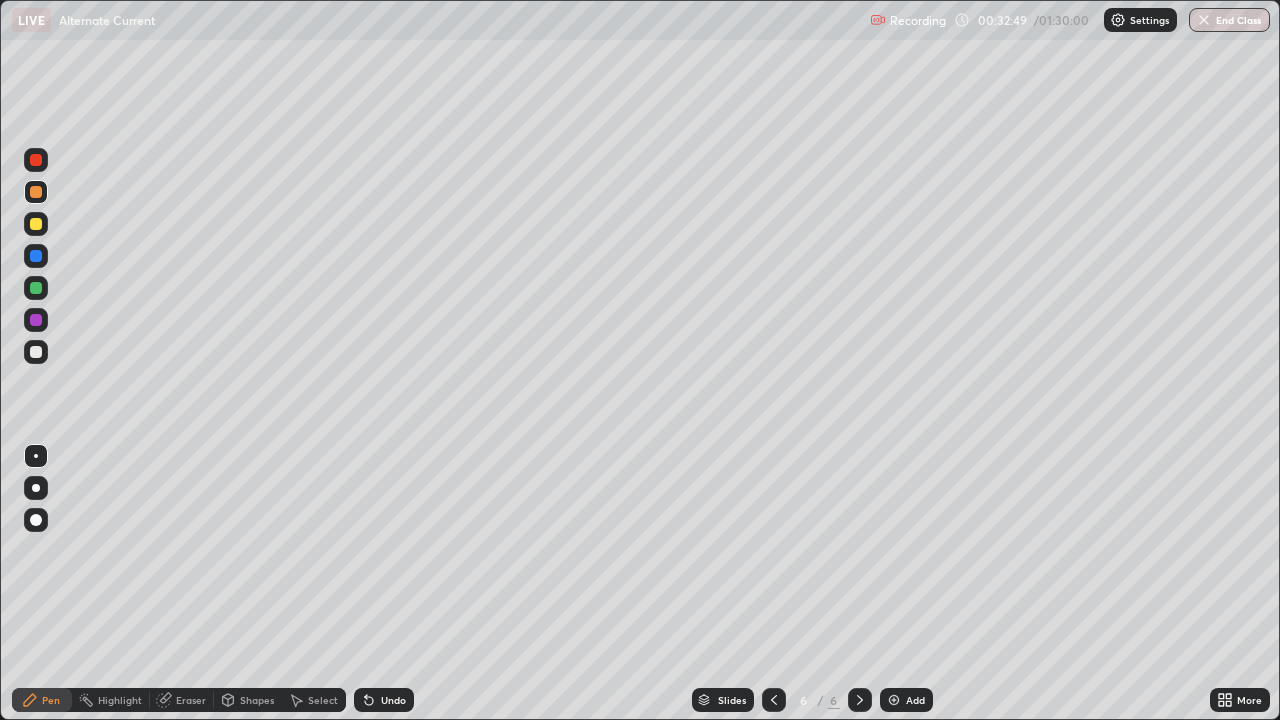 click on "Undo" at bounding box center (393, 700) 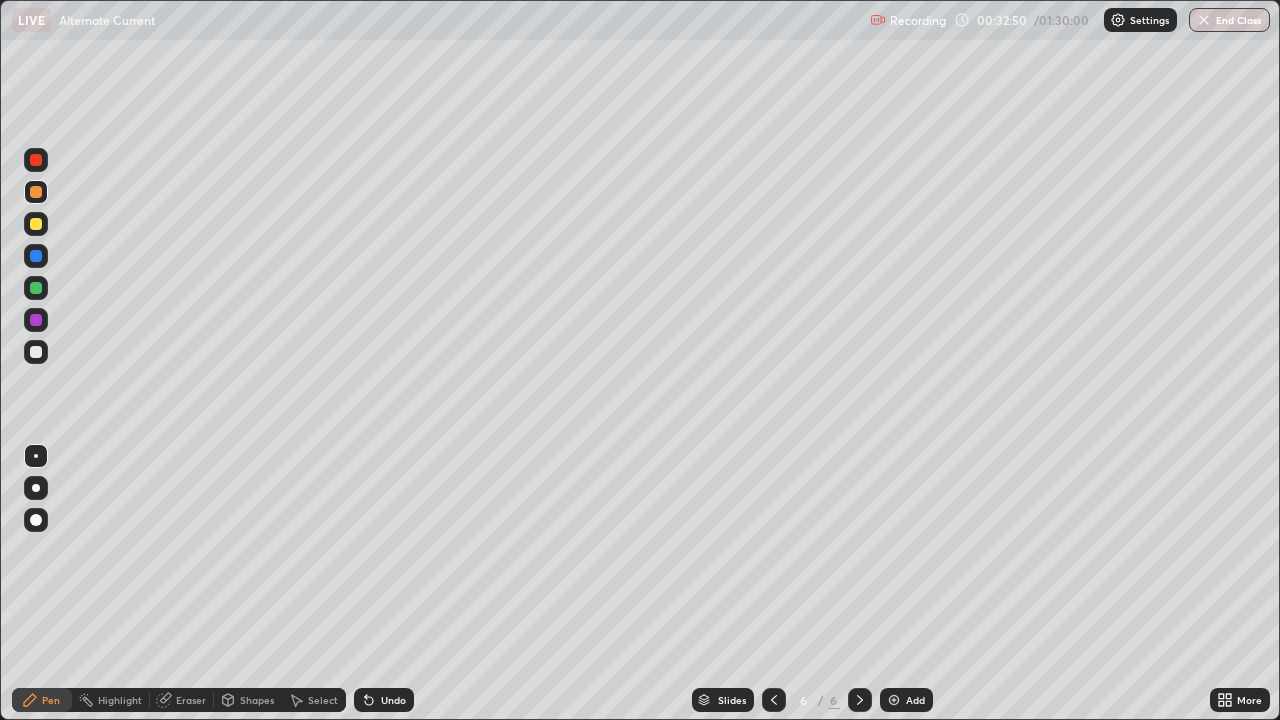 click on "Undo" at bounding box center [393, 700] 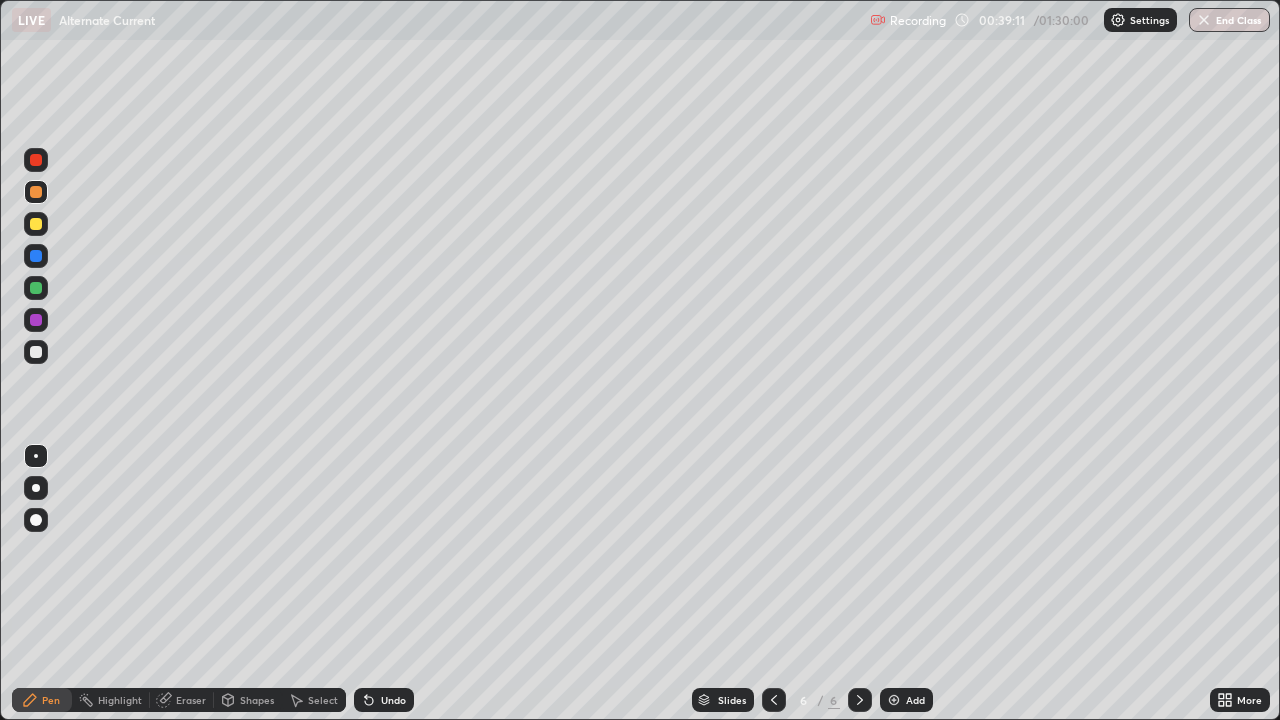 click on "Shapes" at bounding box center (257, 700) 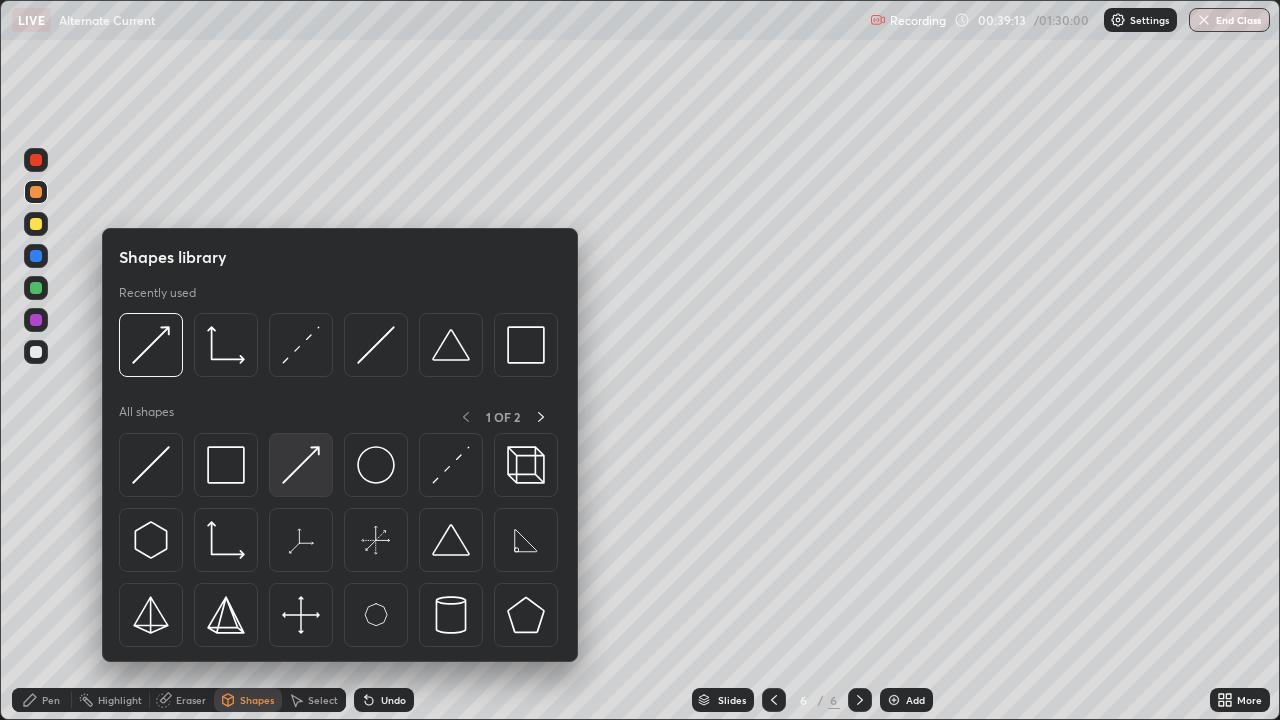 click at bounding box center [301, 465] 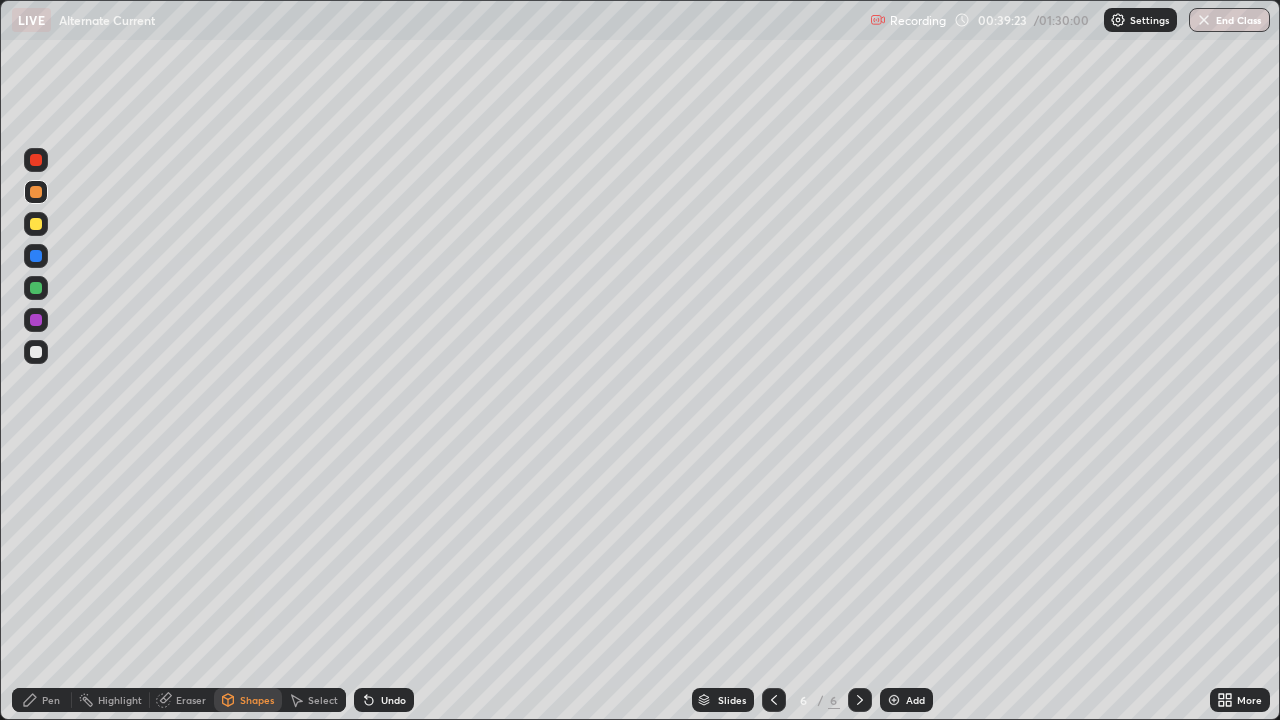 click on "Pen" at bounding box center [42, 700] 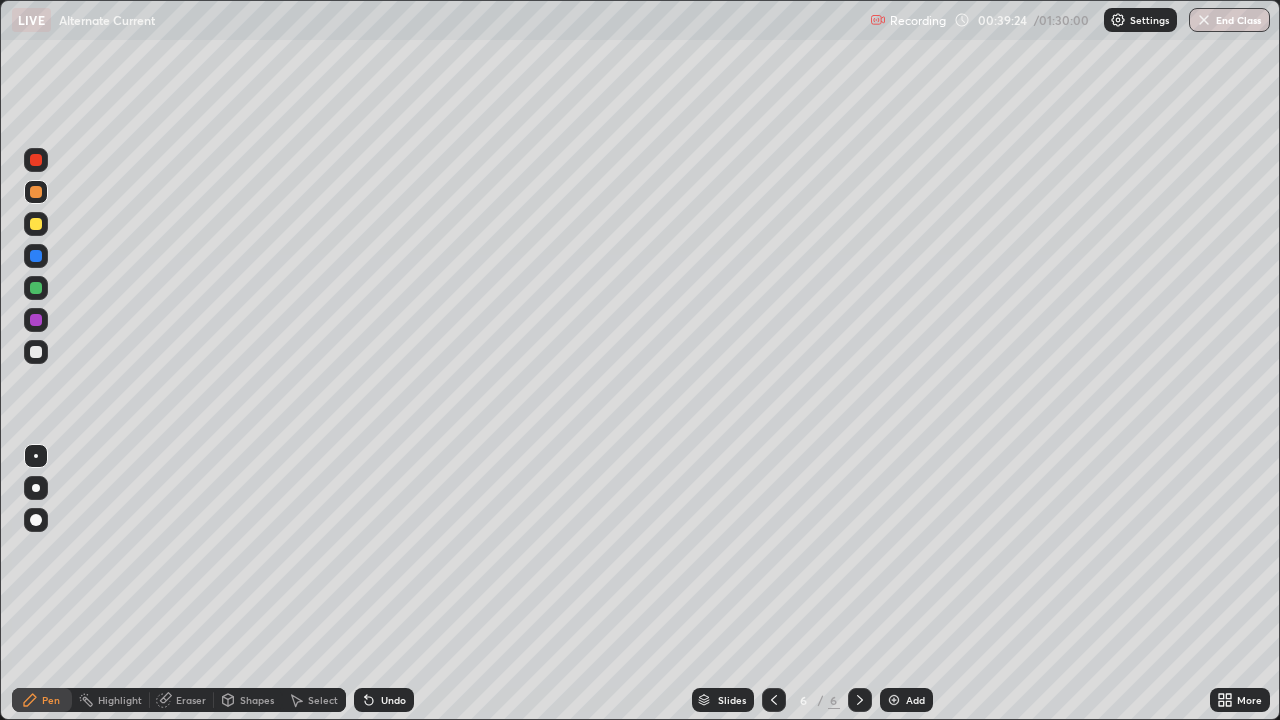 click at bounding box center [36, 352] 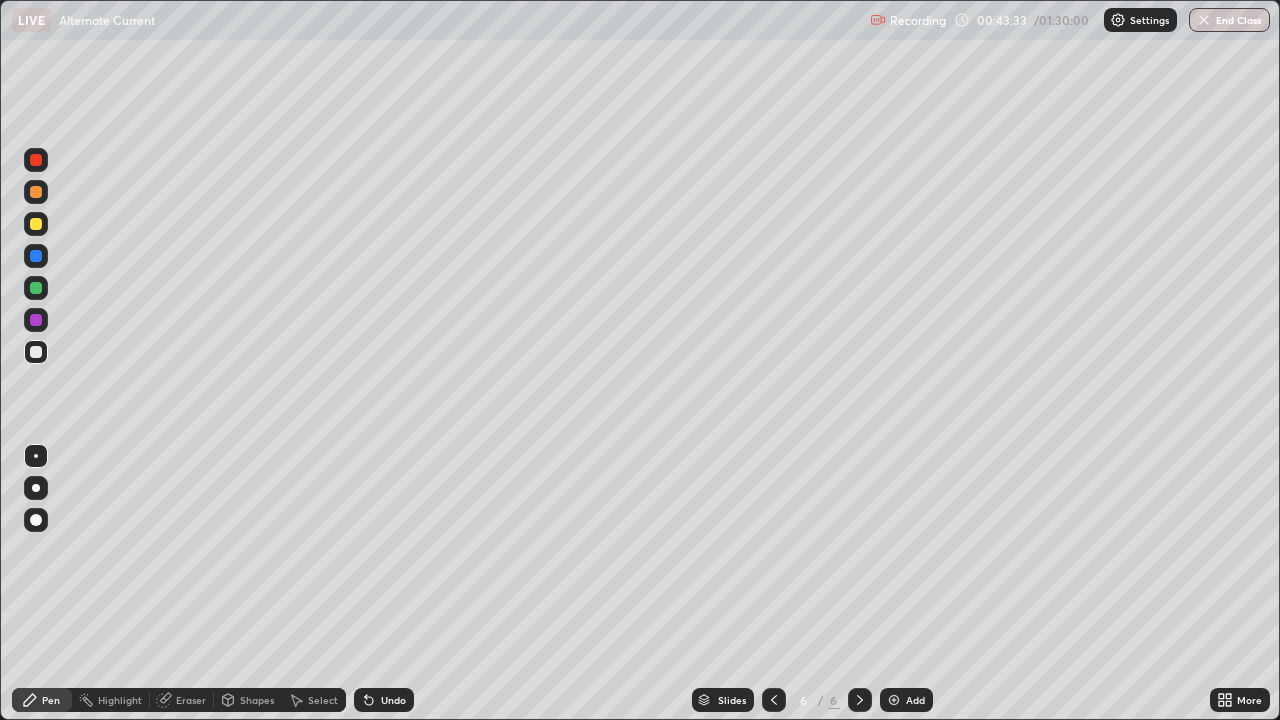 click at bounding box center [36, 352] 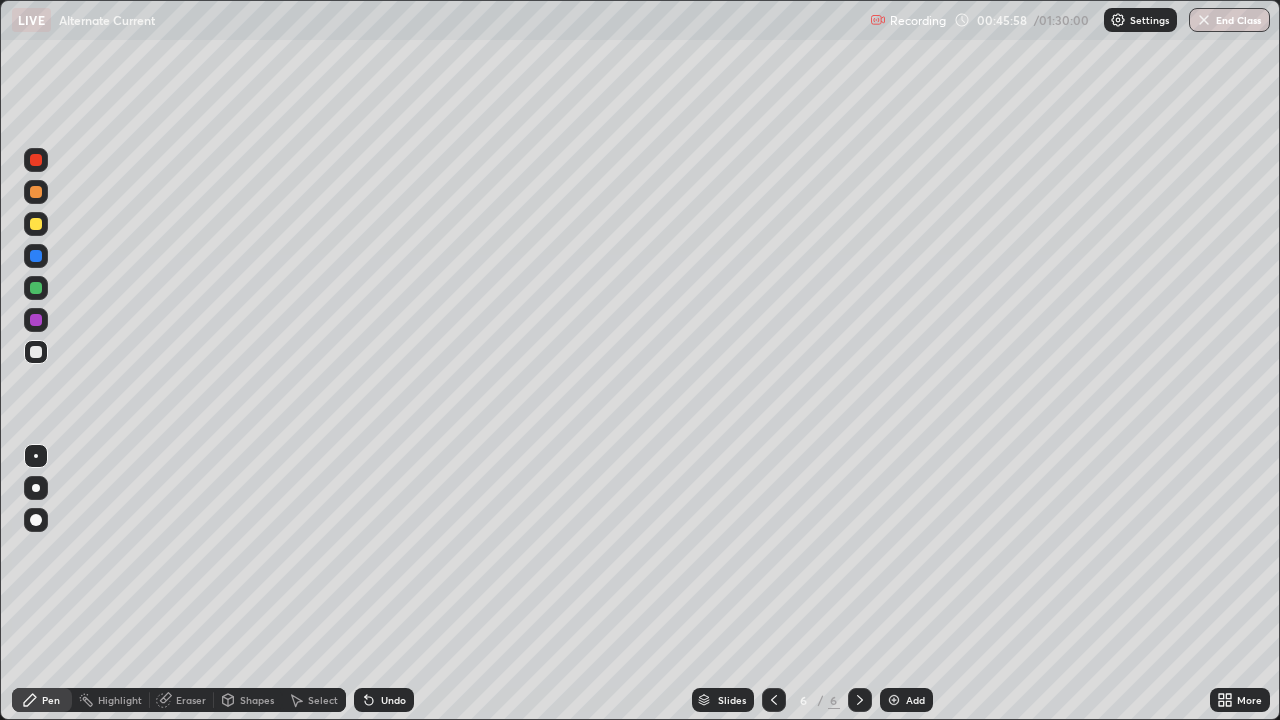 click on "Shapes" at bounding box center (257, 700) 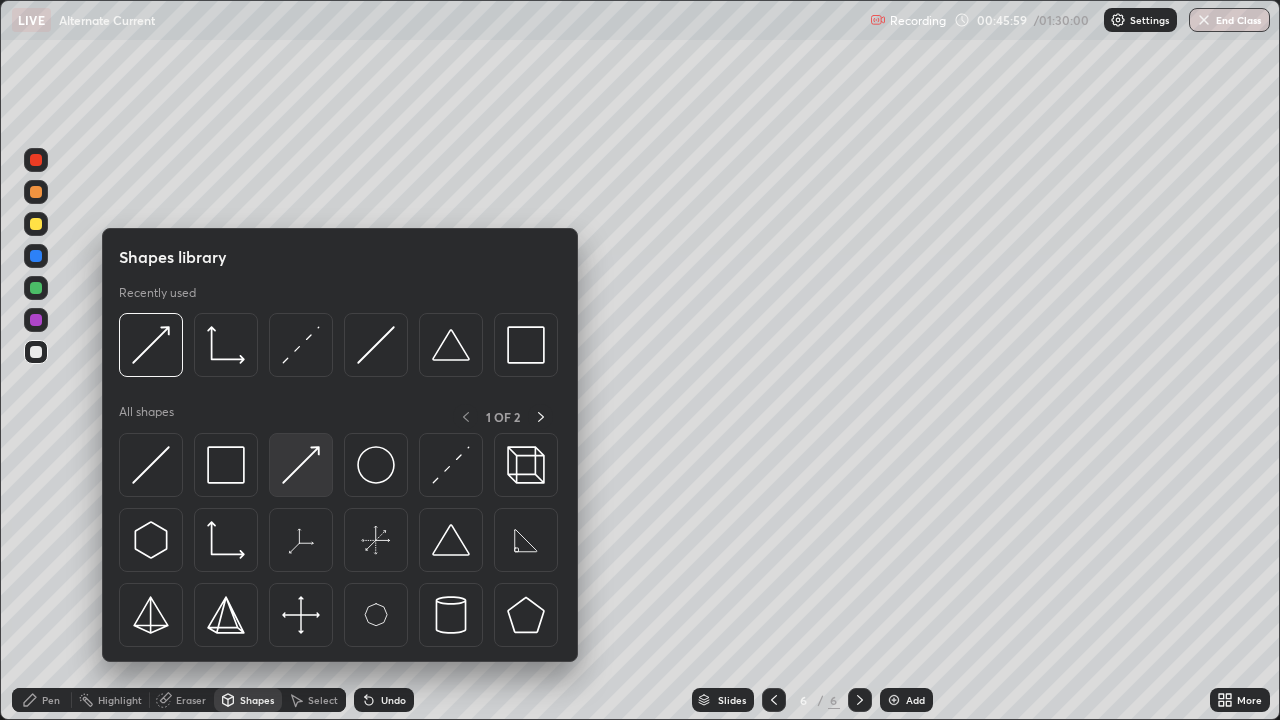 click at bounding box center [301, 465] 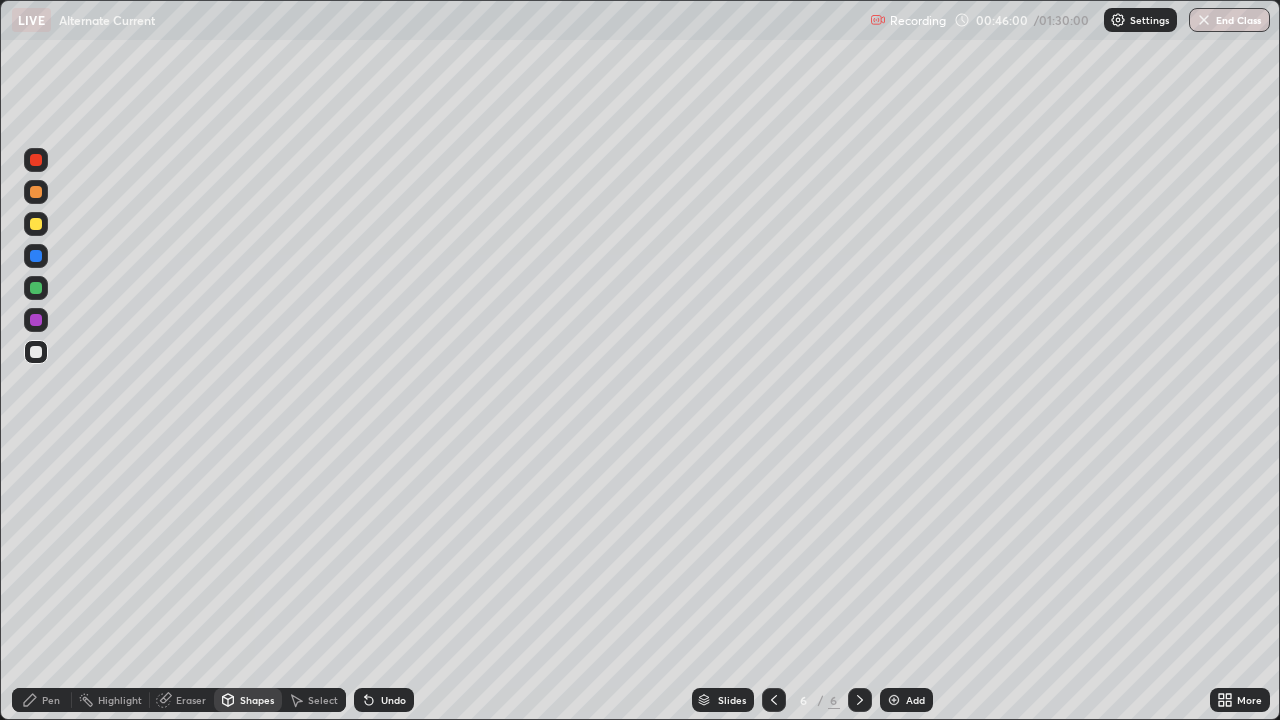click at bounding box center [36, 288] 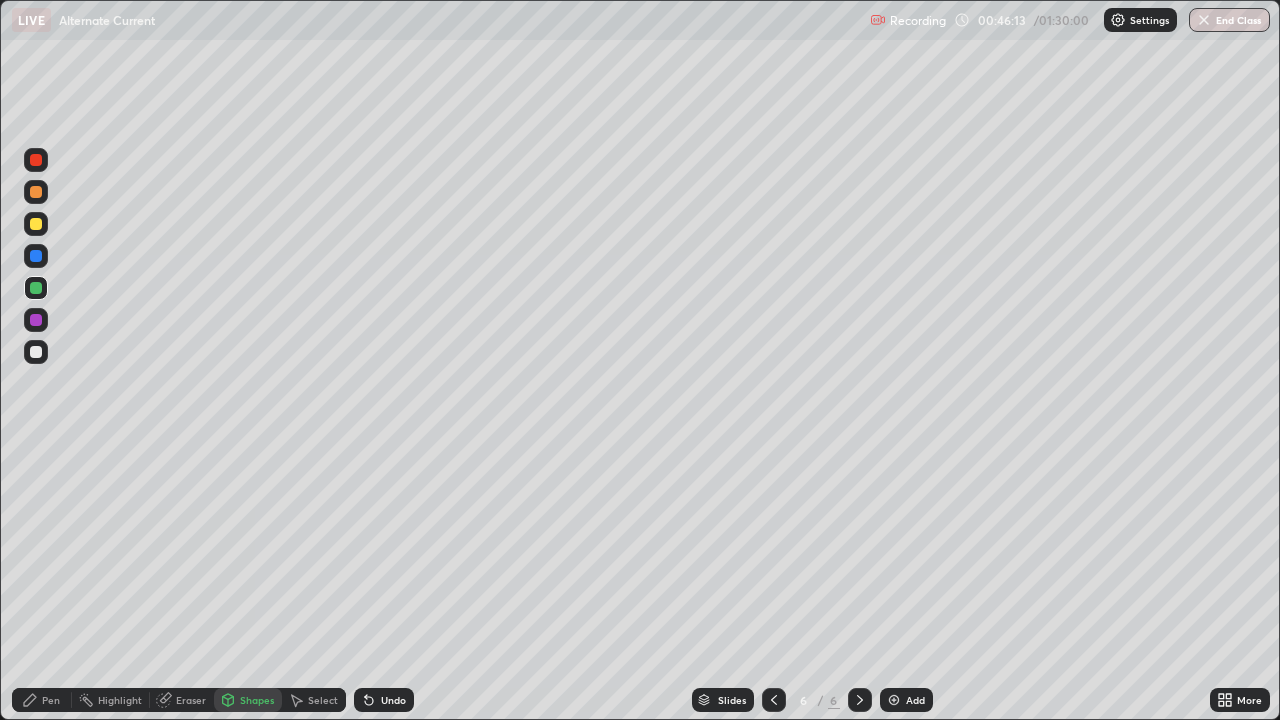 click on "Pen" at bounding box center [51, 700] 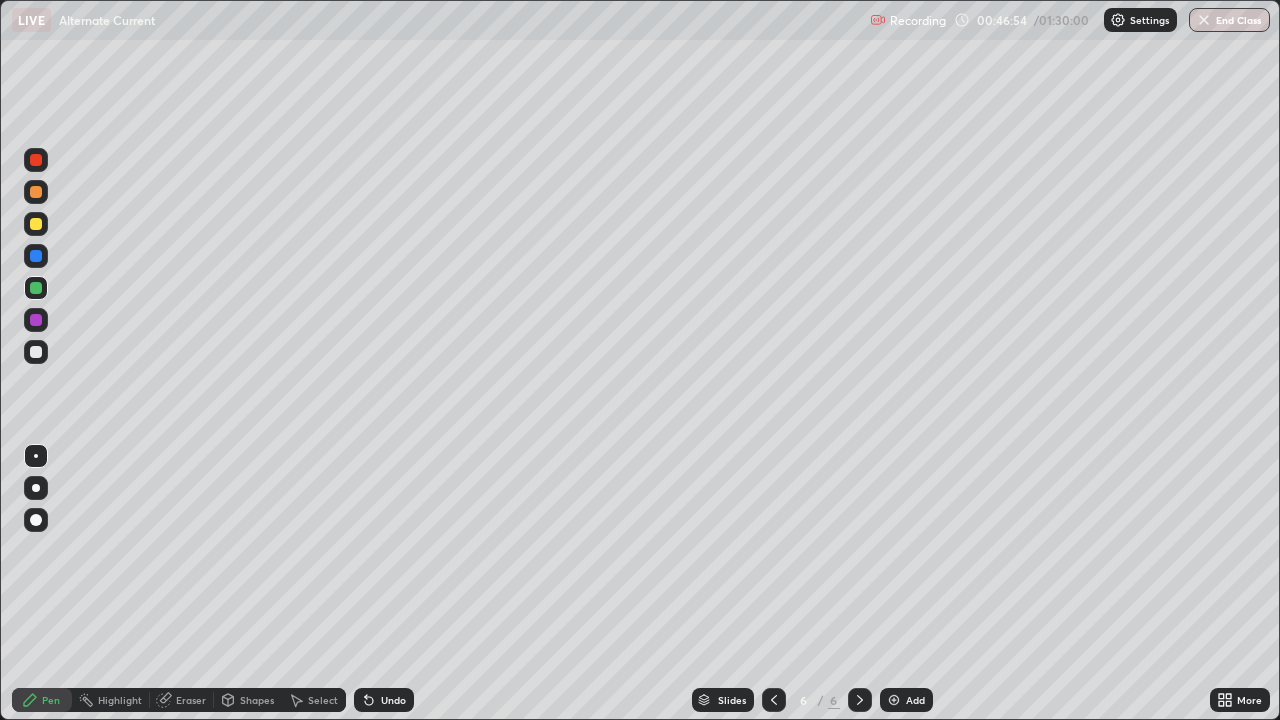 click at bounding box center (36, 320) 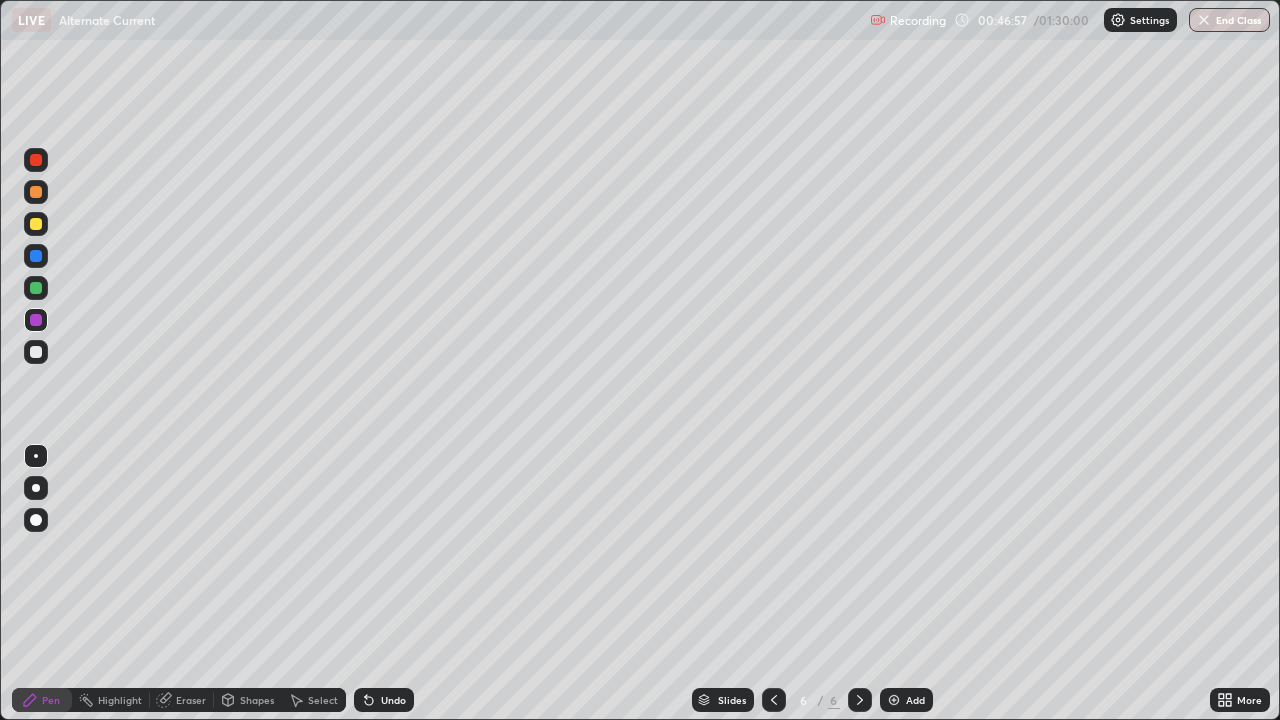 click on "Undo" at bounding box center (393, 700) 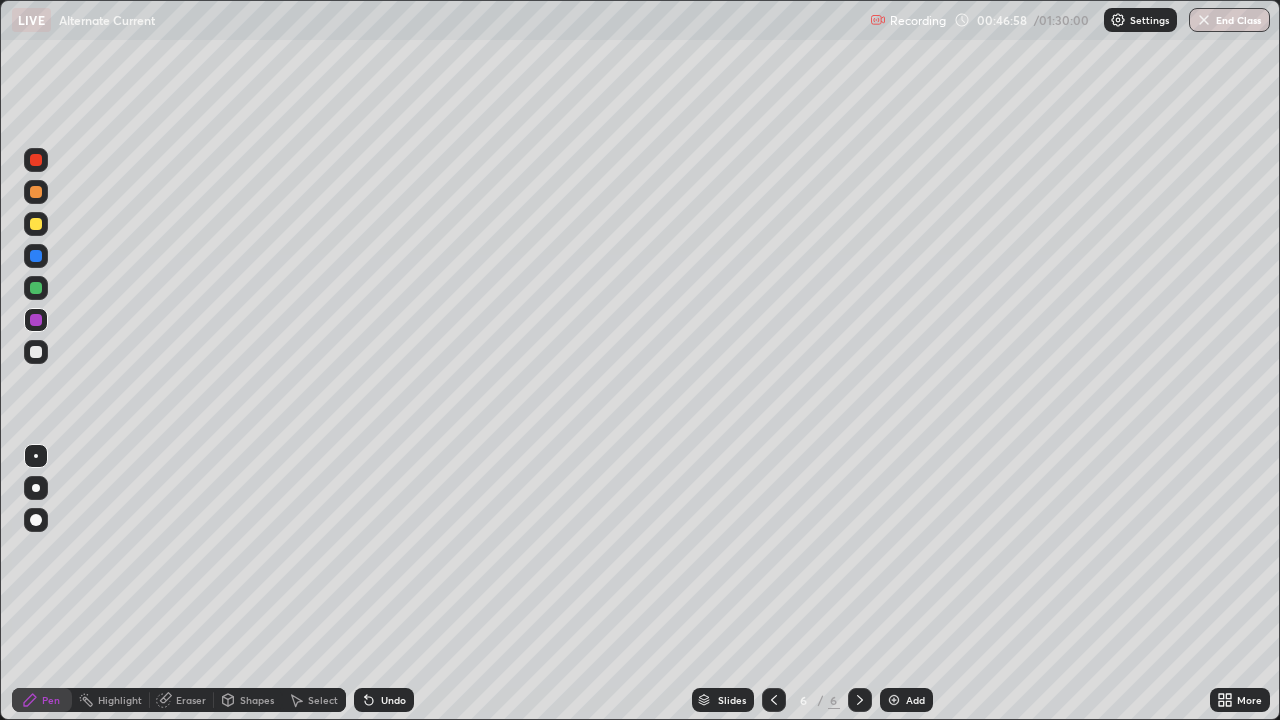 click on "Undo" at bounding box center [393, 700] 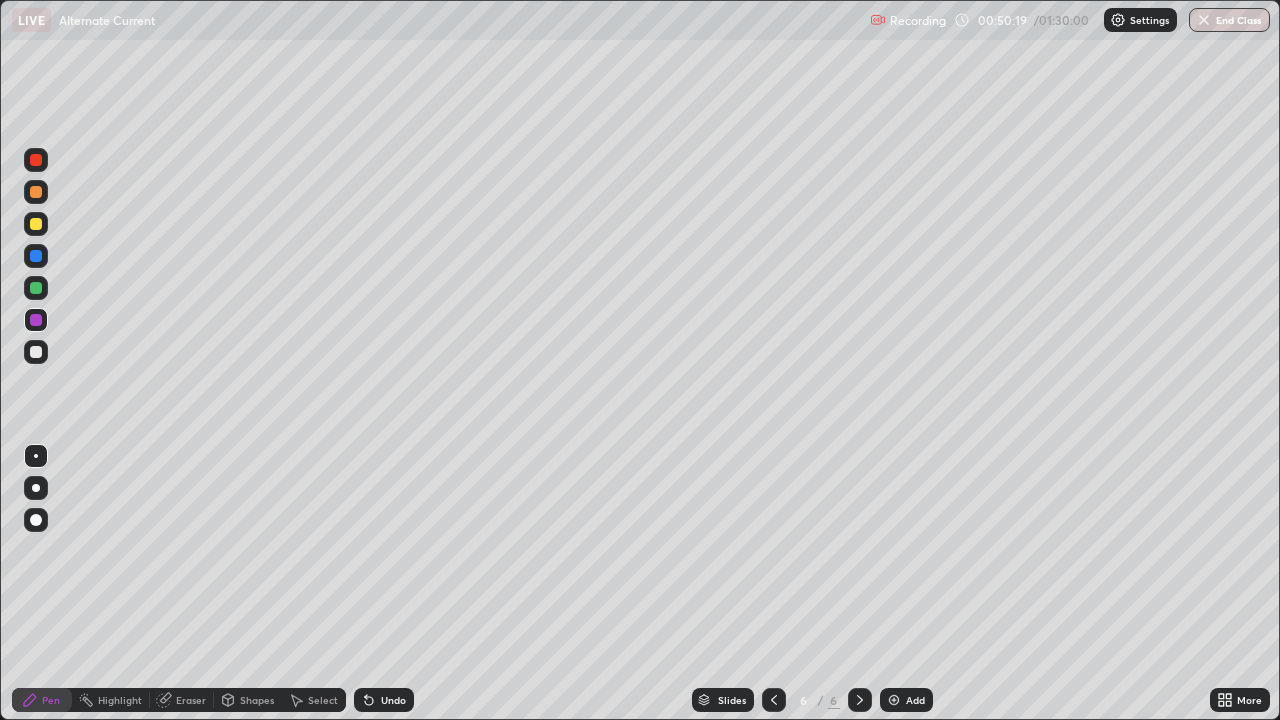 click at bounding box center (894, 700) 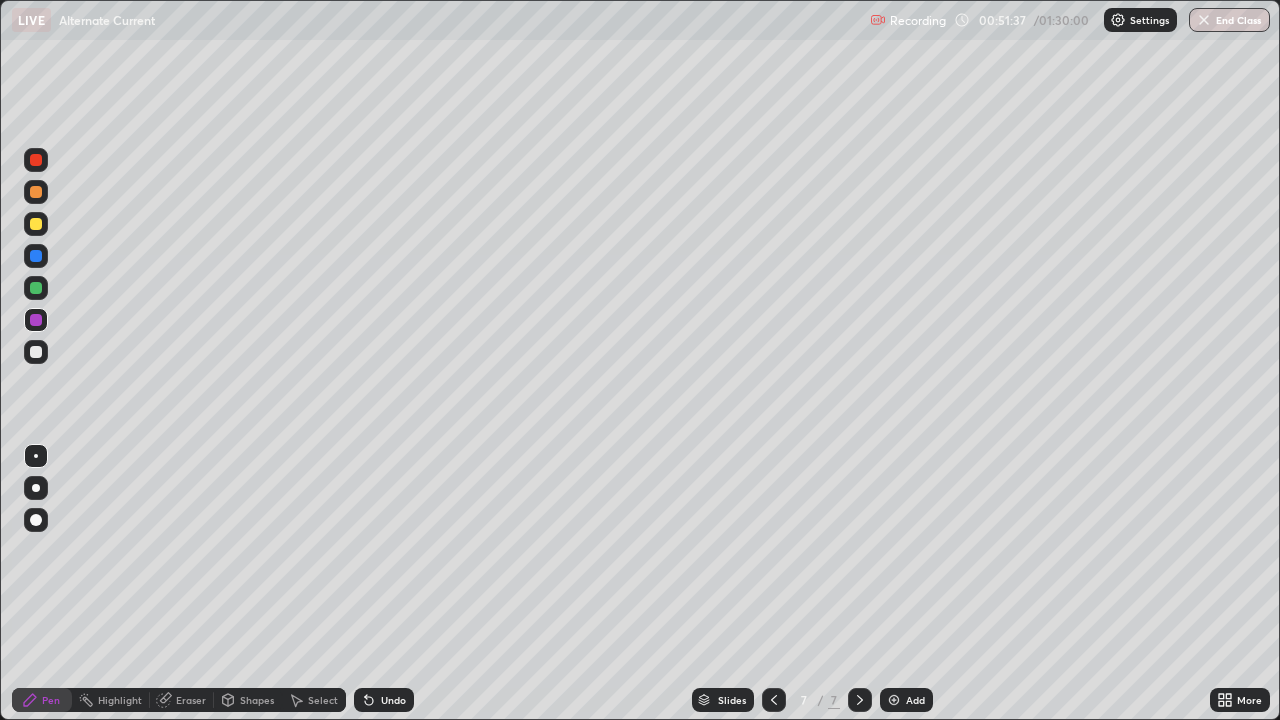 click at bounding box center (36, 352) 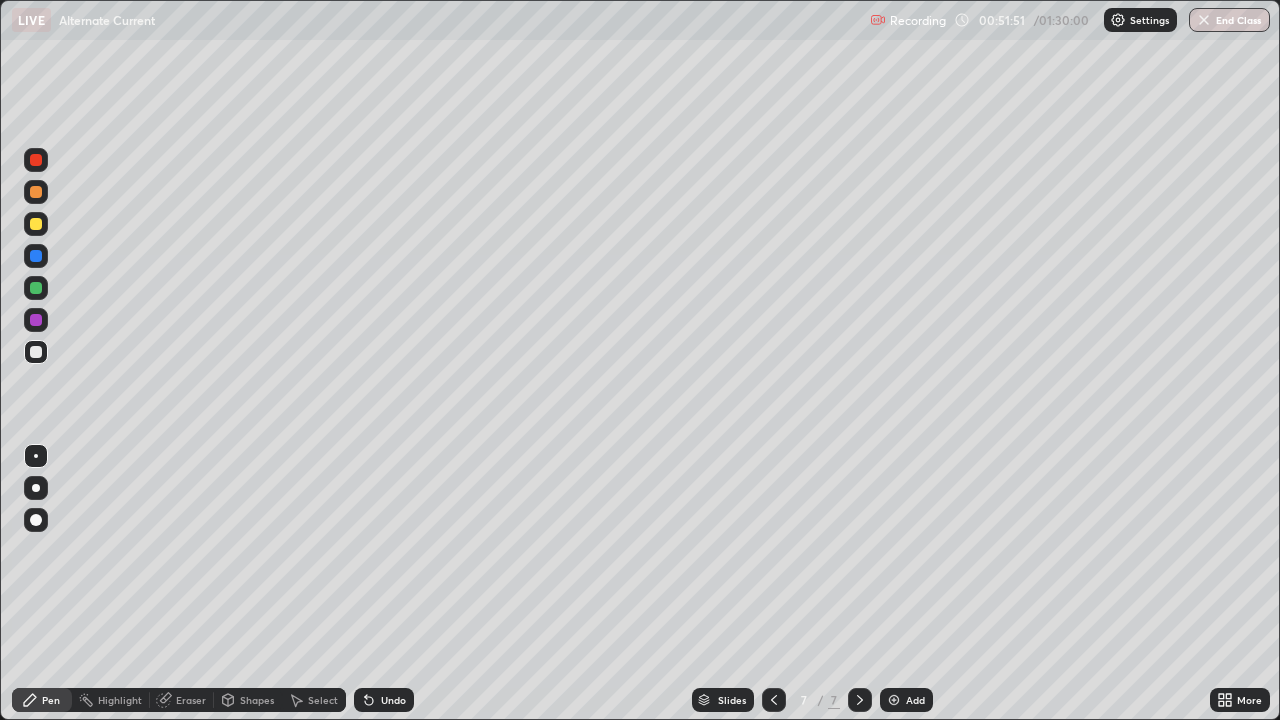click on "Eraser" at bounding box center (191, 700) 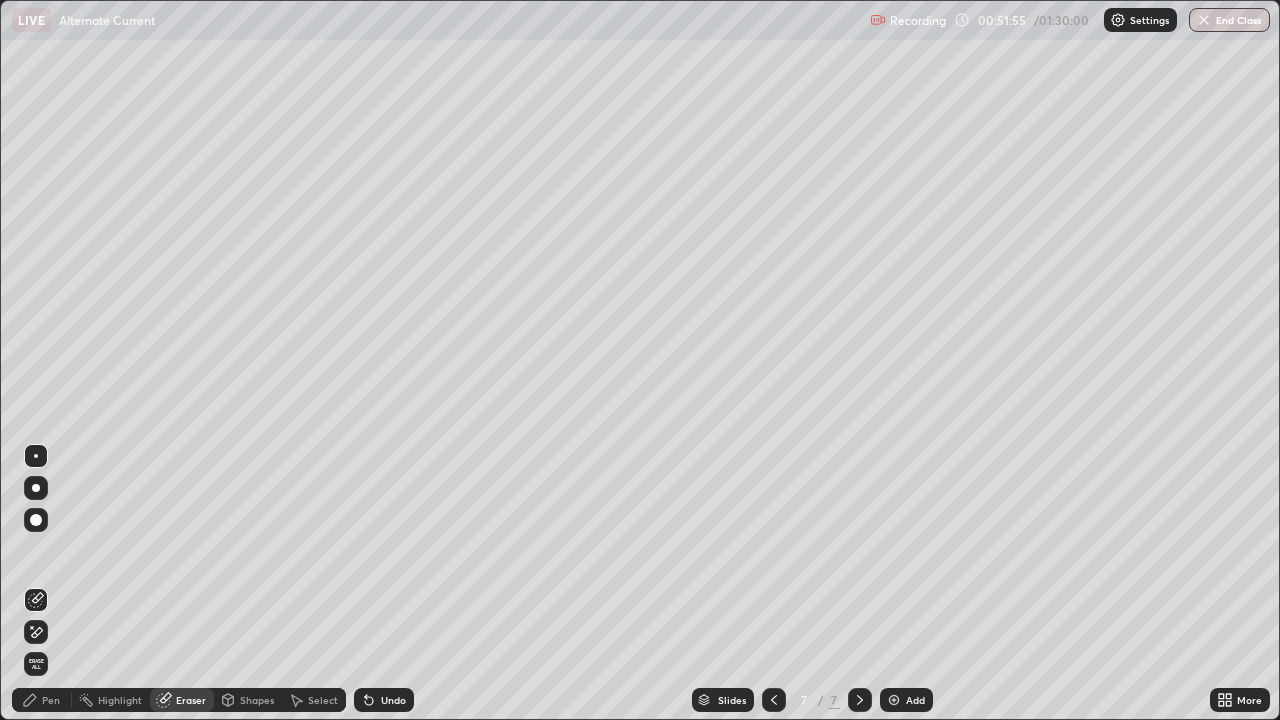 click on "Undo" at bounding box center [393, 700] 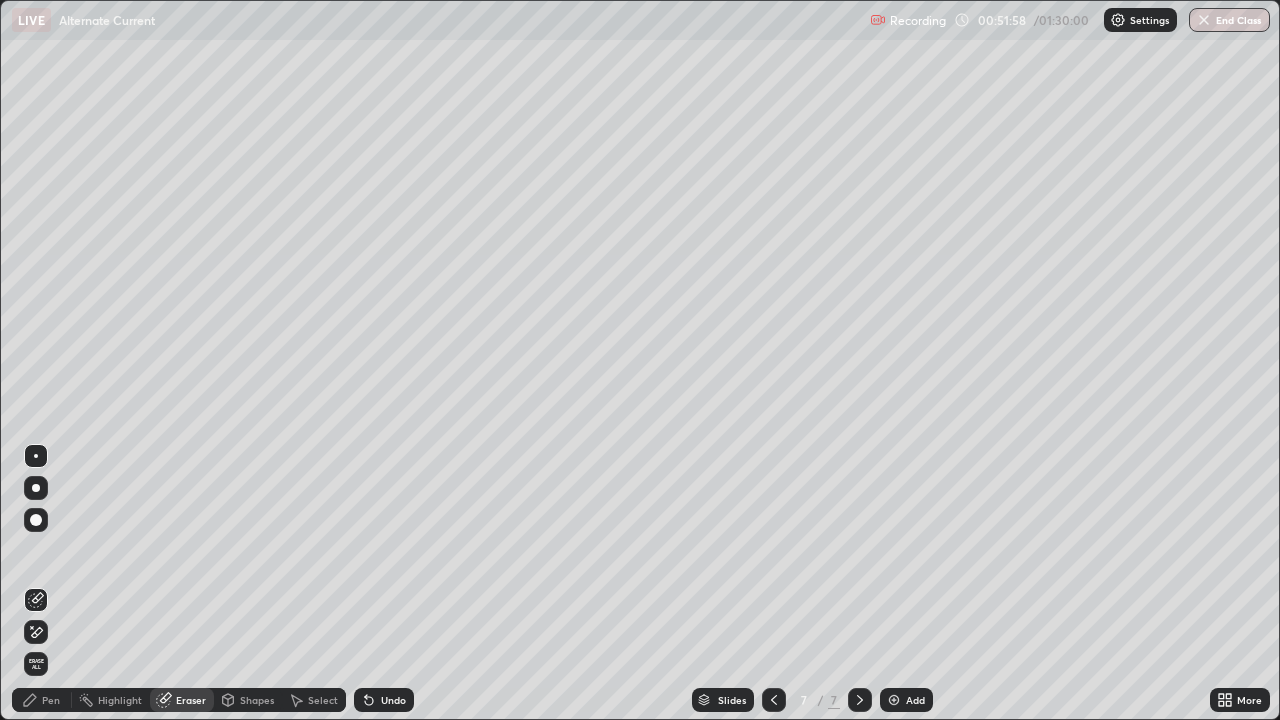 click on "Pen" at bounding box center (51, 700) 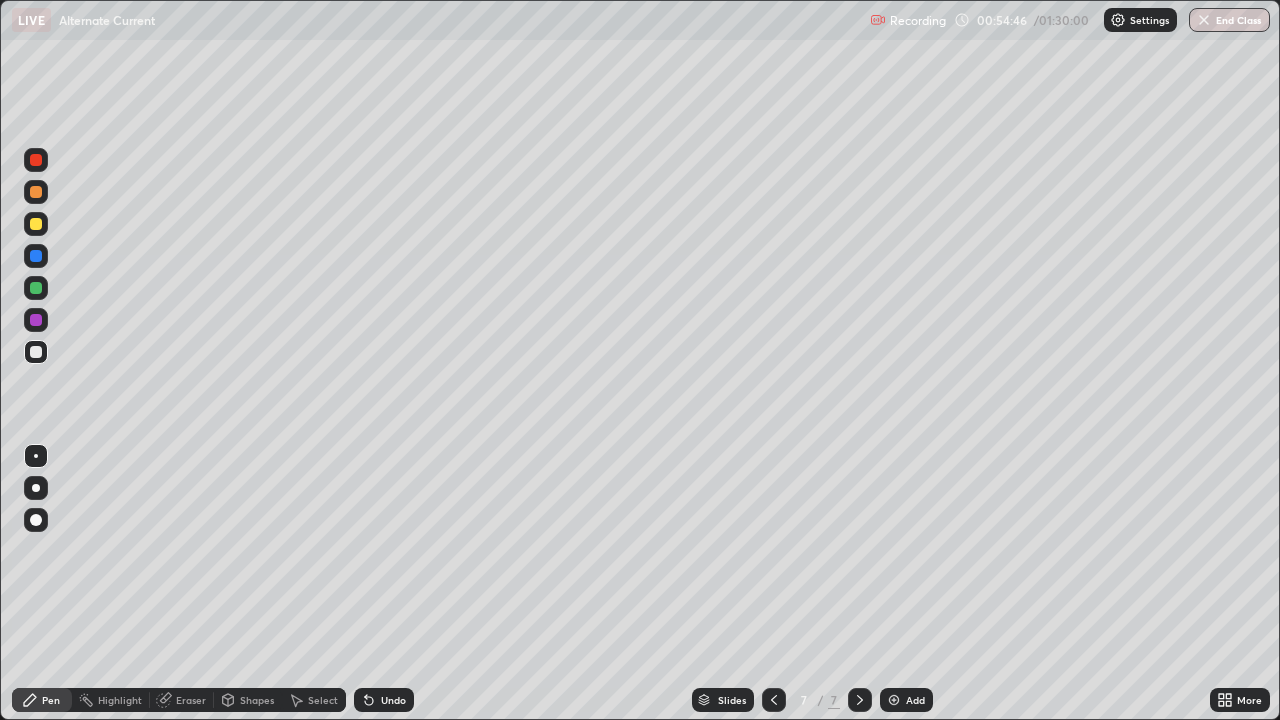 click 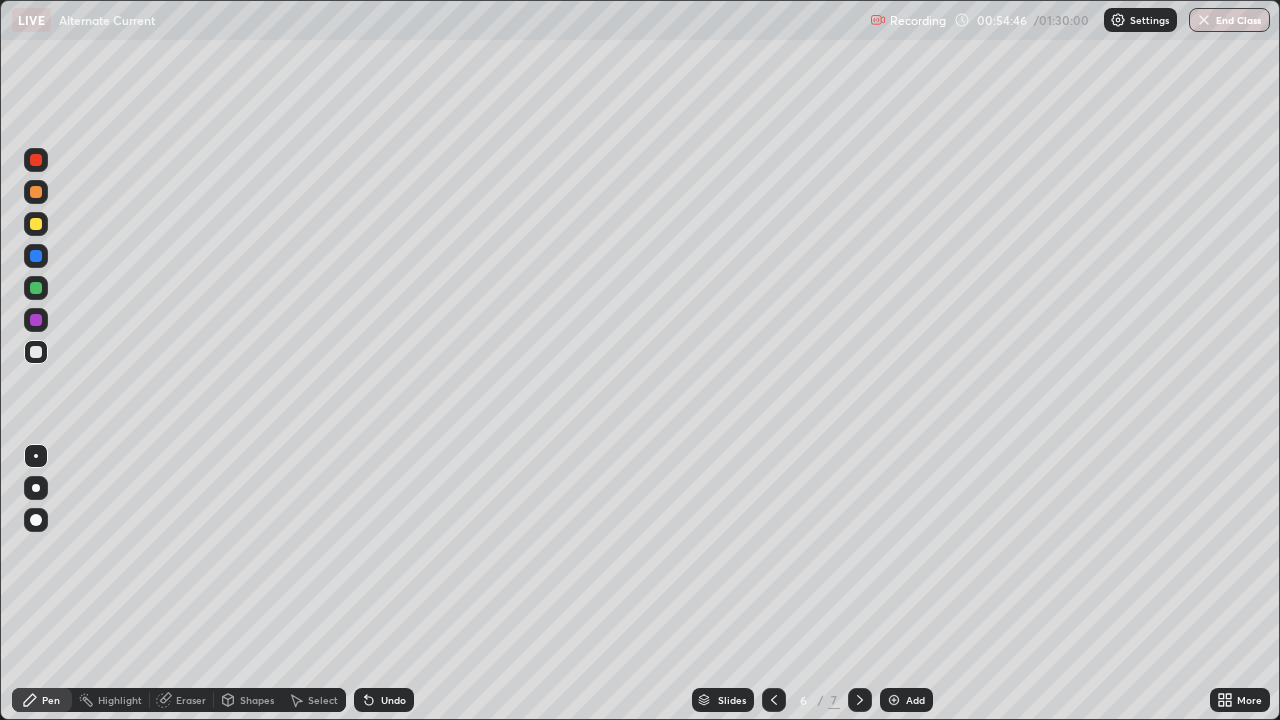 click 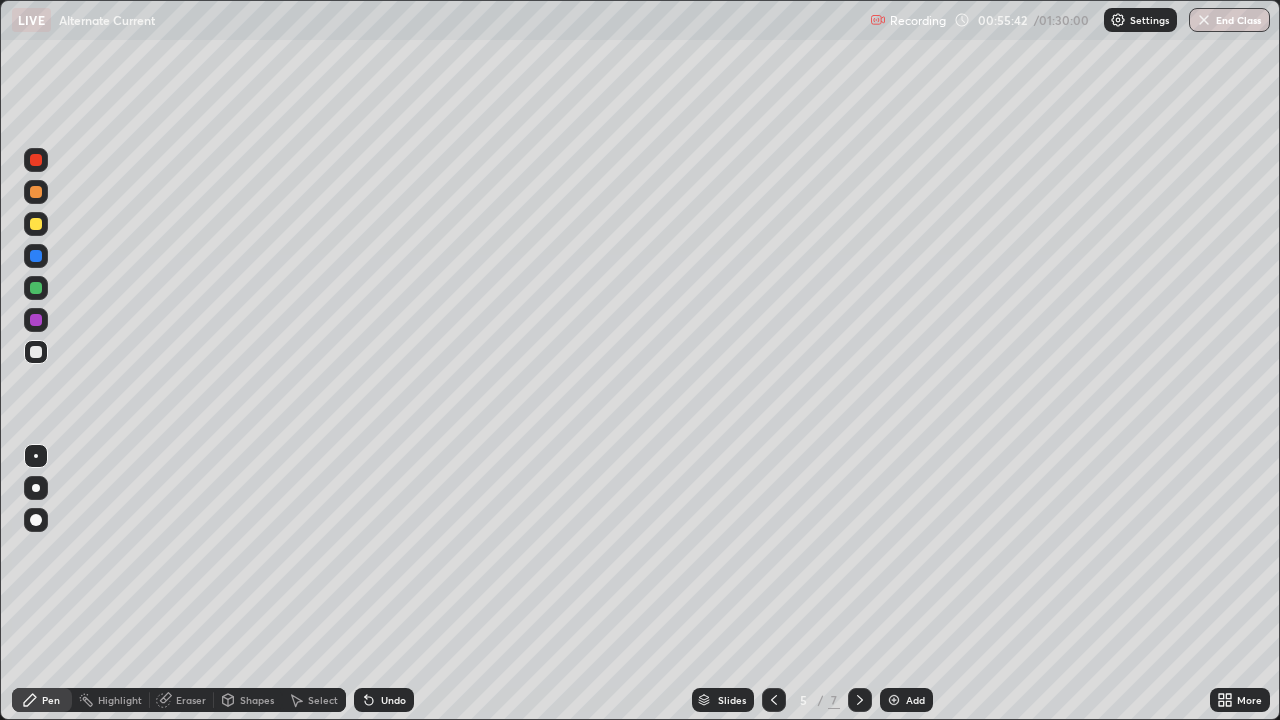 click 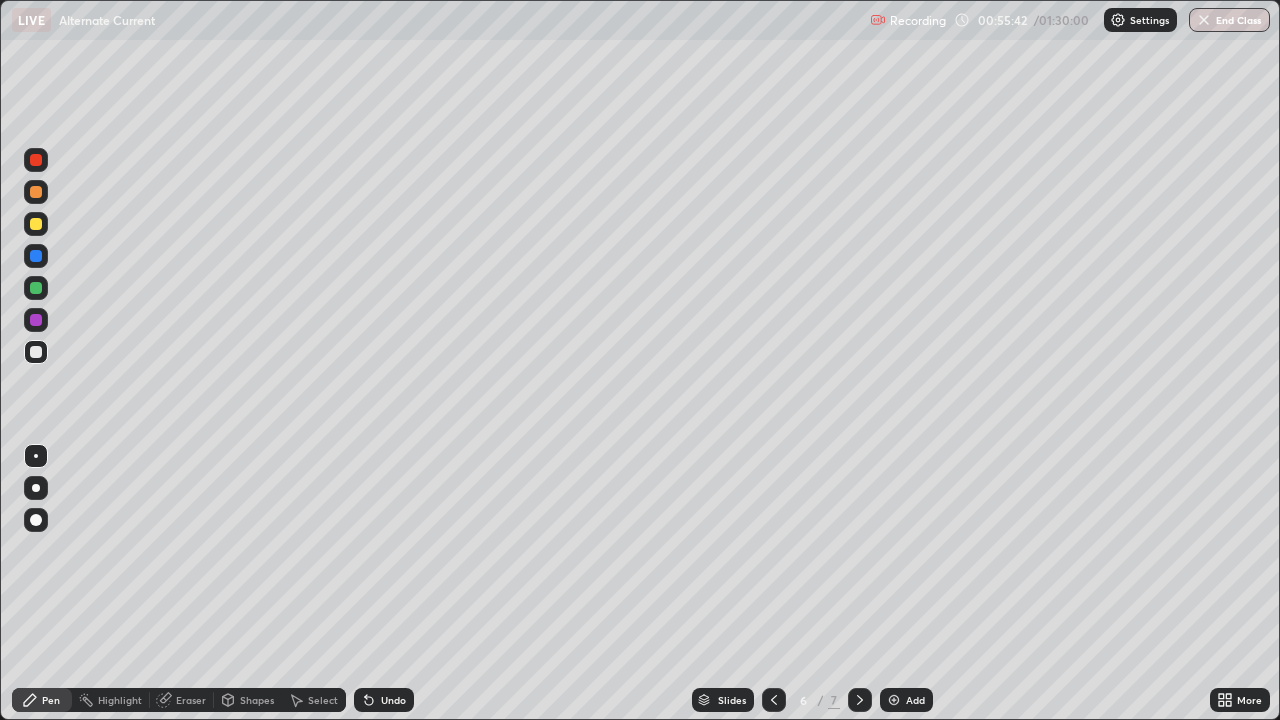 click 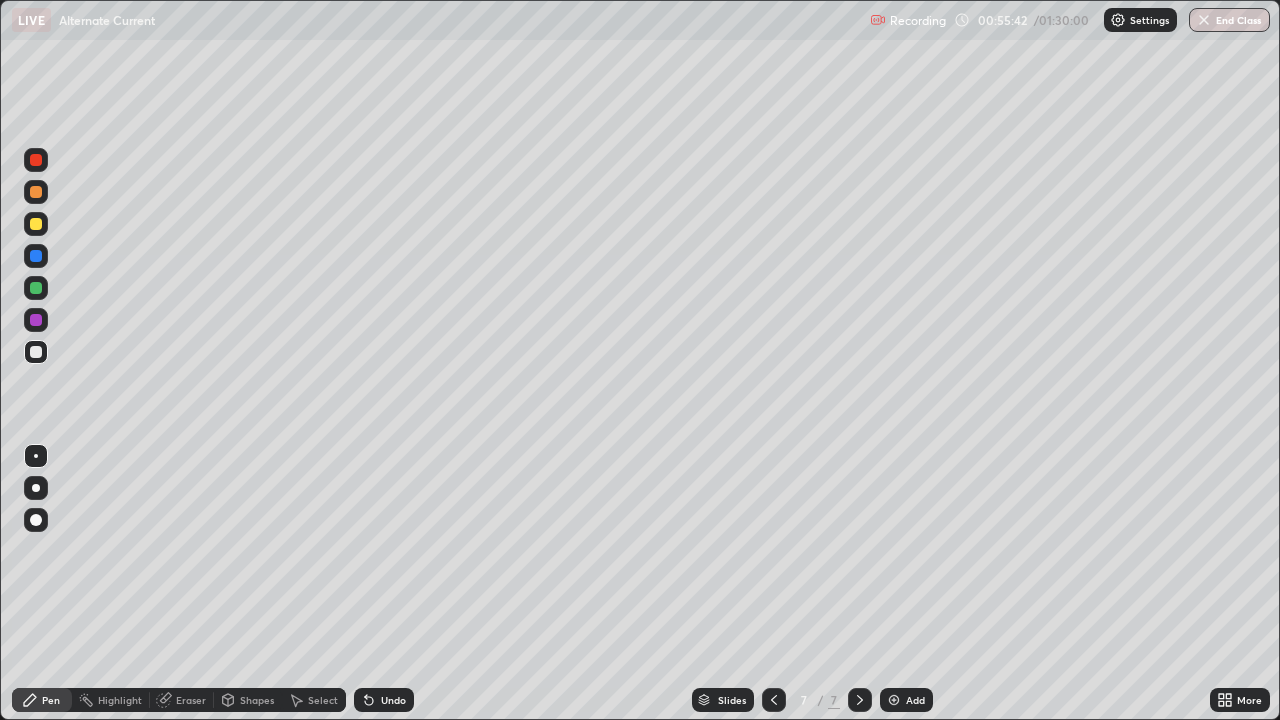 click 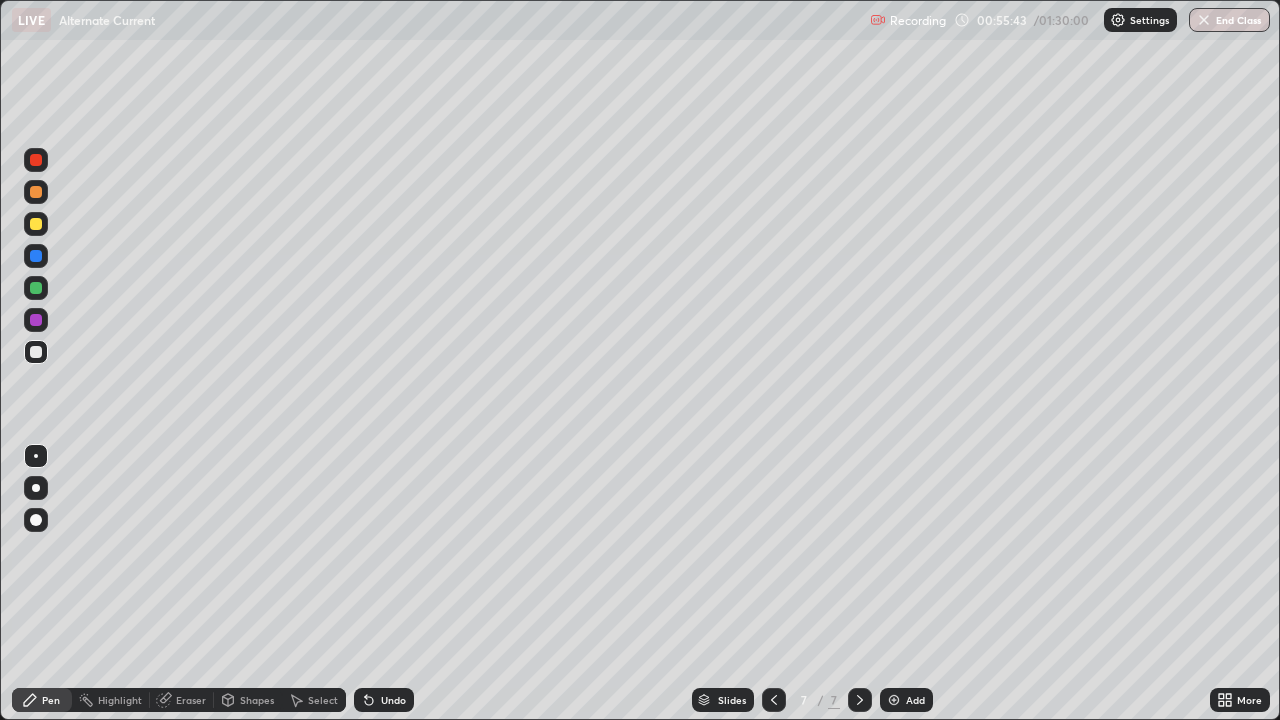 click 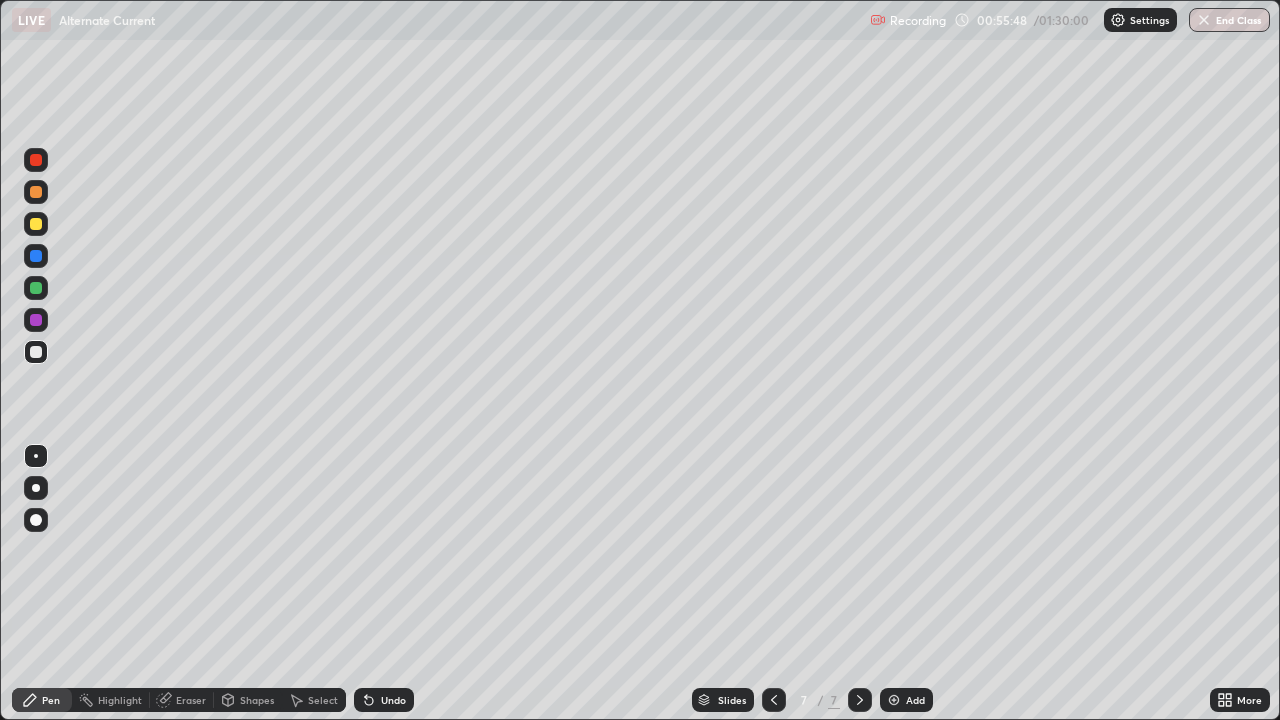 click on "Add" at bounding box center (906, 700) 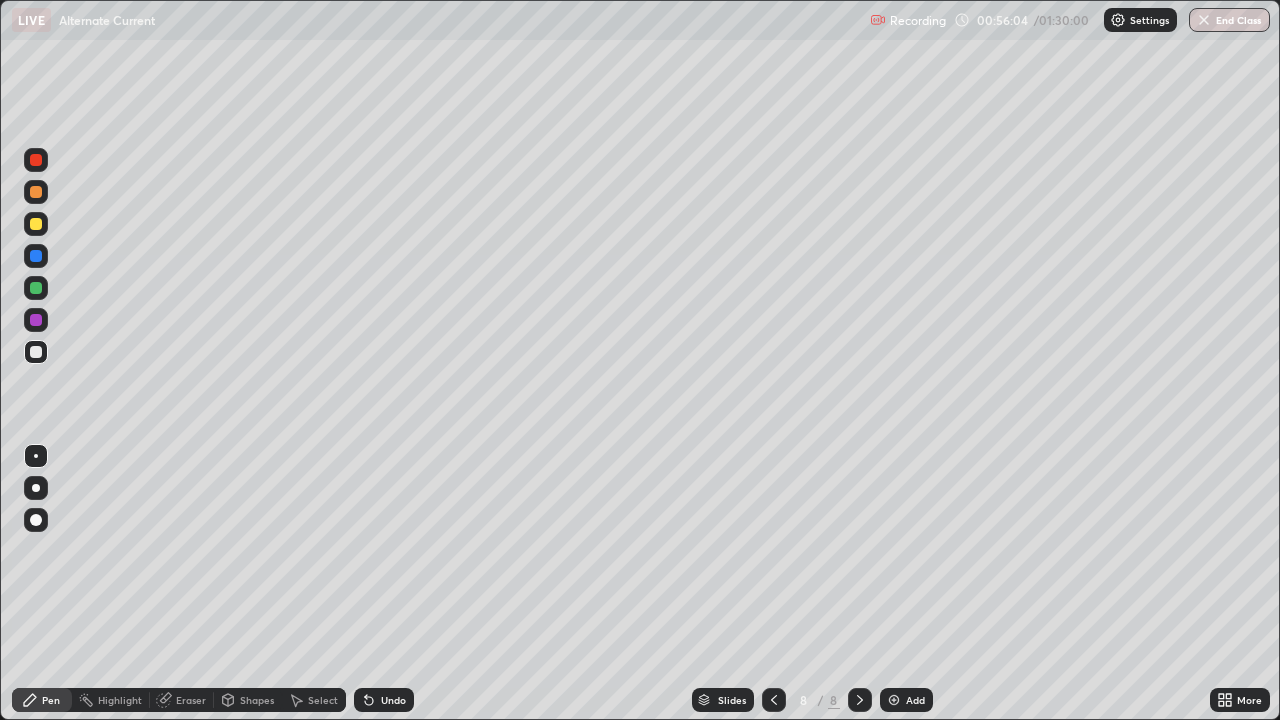 click on "Undo" at bounding box center (393, 700) 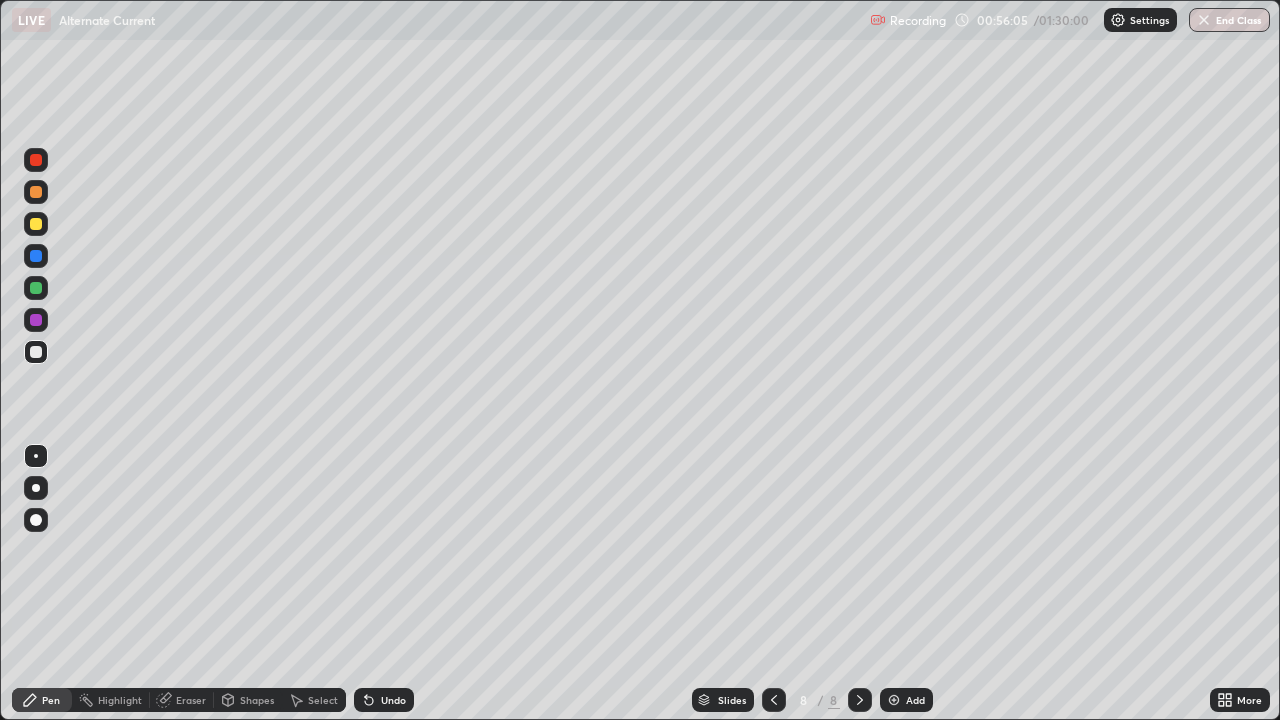 click on "Undo" at bounding box center (393, 700) 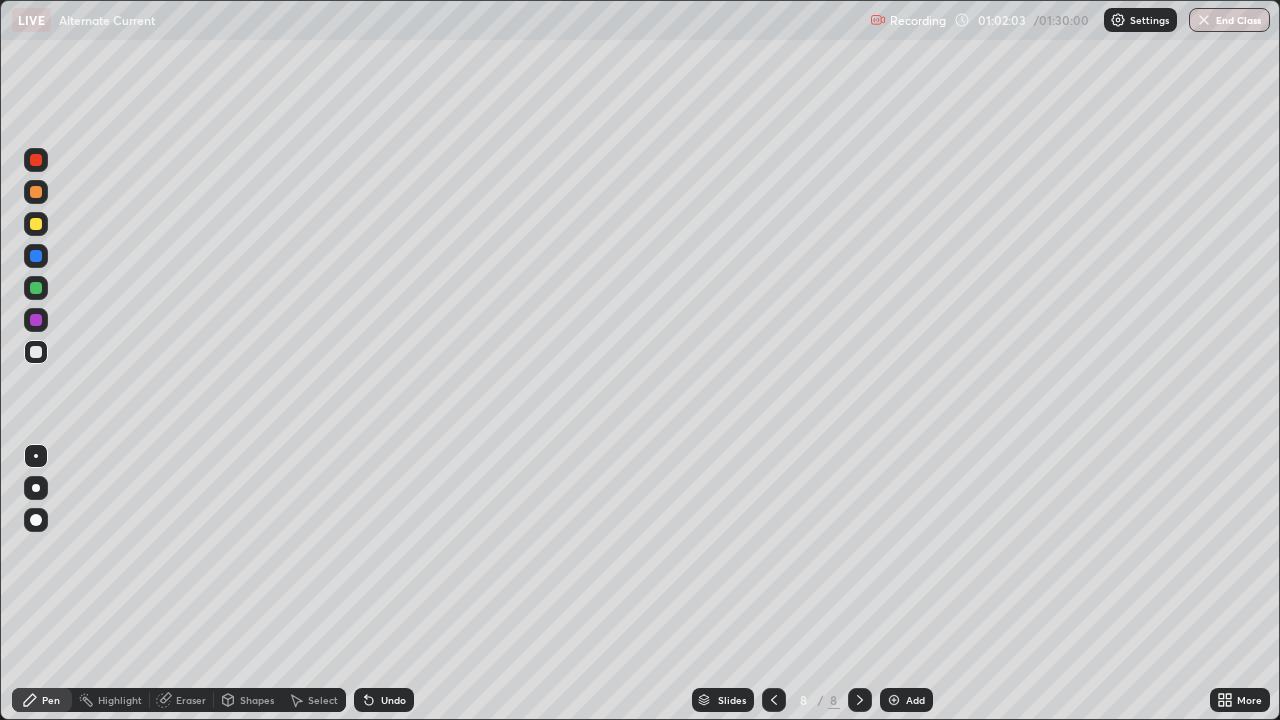 click on "Shapes" at bounding box center [257, 700] 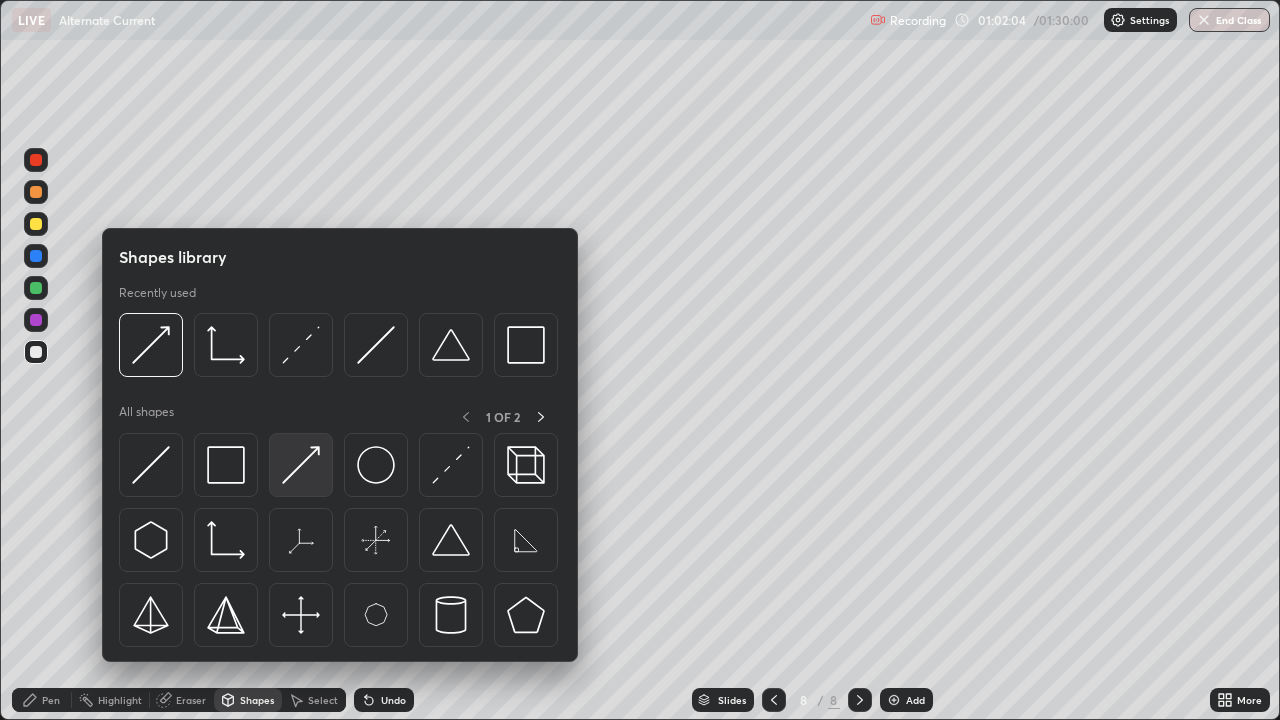 click at bounding box center (301, 465) 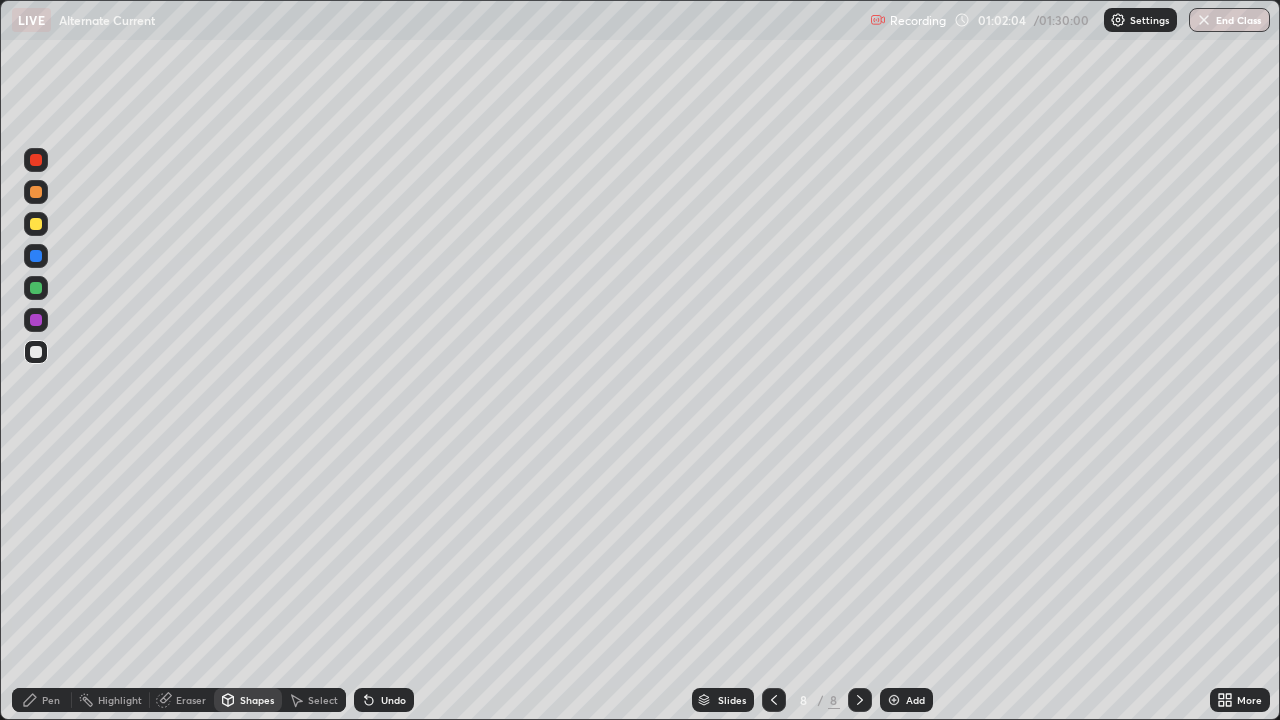 click at bounding box center [36, 288] 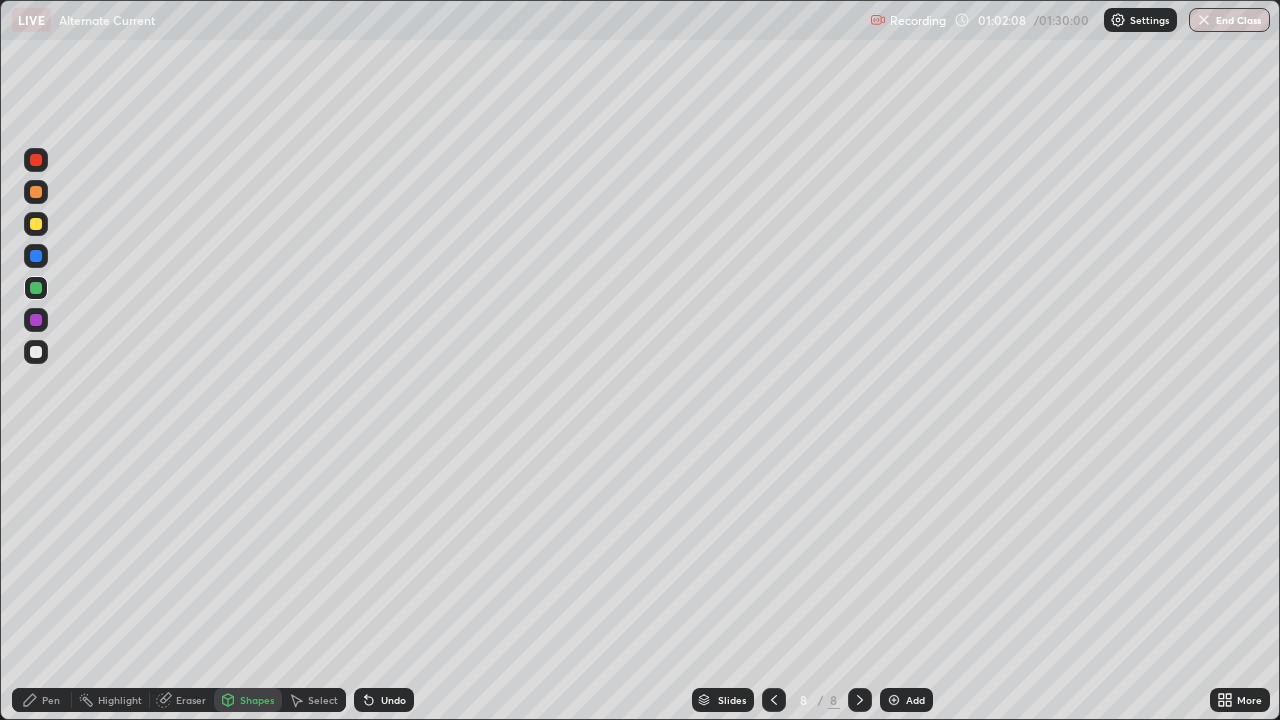 click on "Pen" at bounding box center (51, 700) 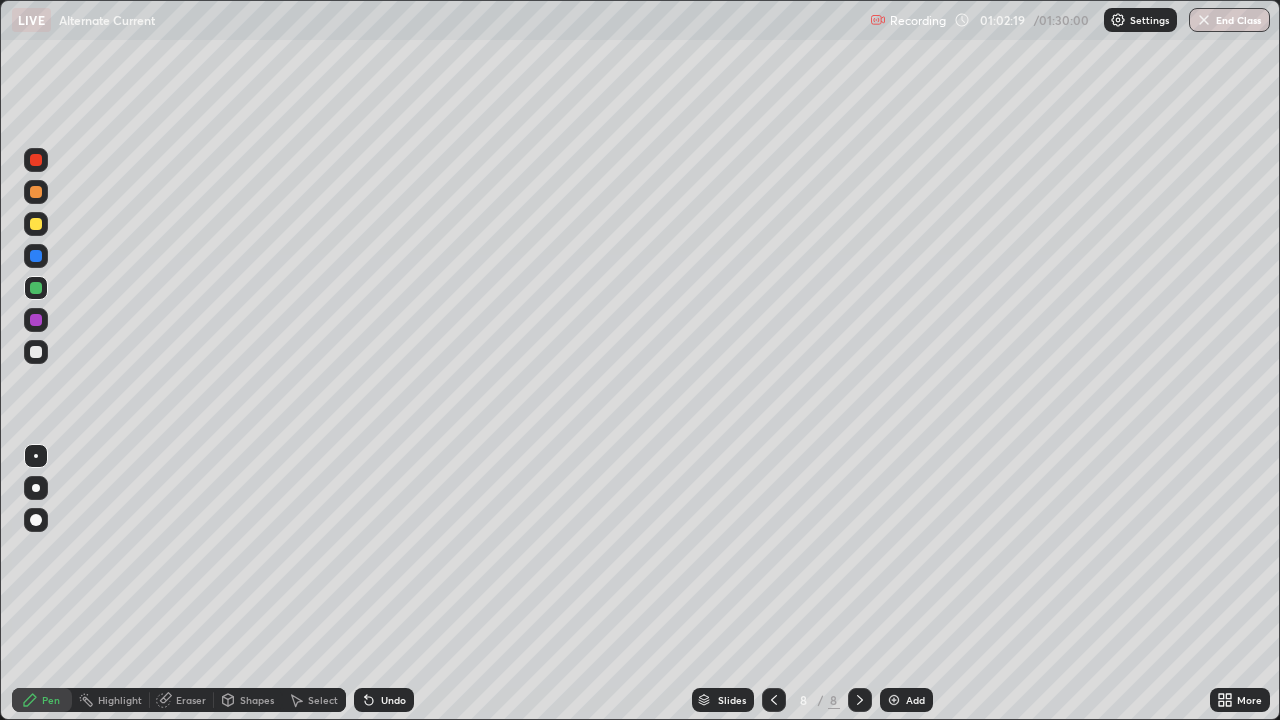 click on "Shapes" at bounding box center [257, 700] 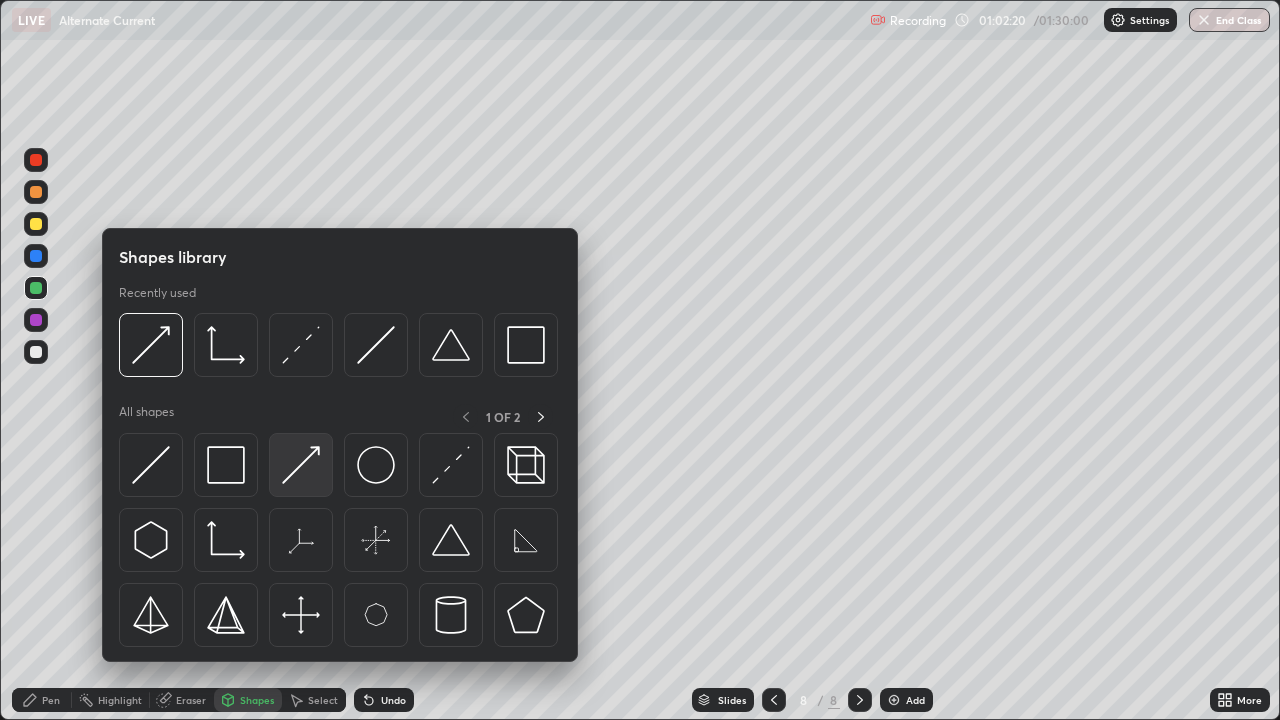 click at bounding box center (301, 465) 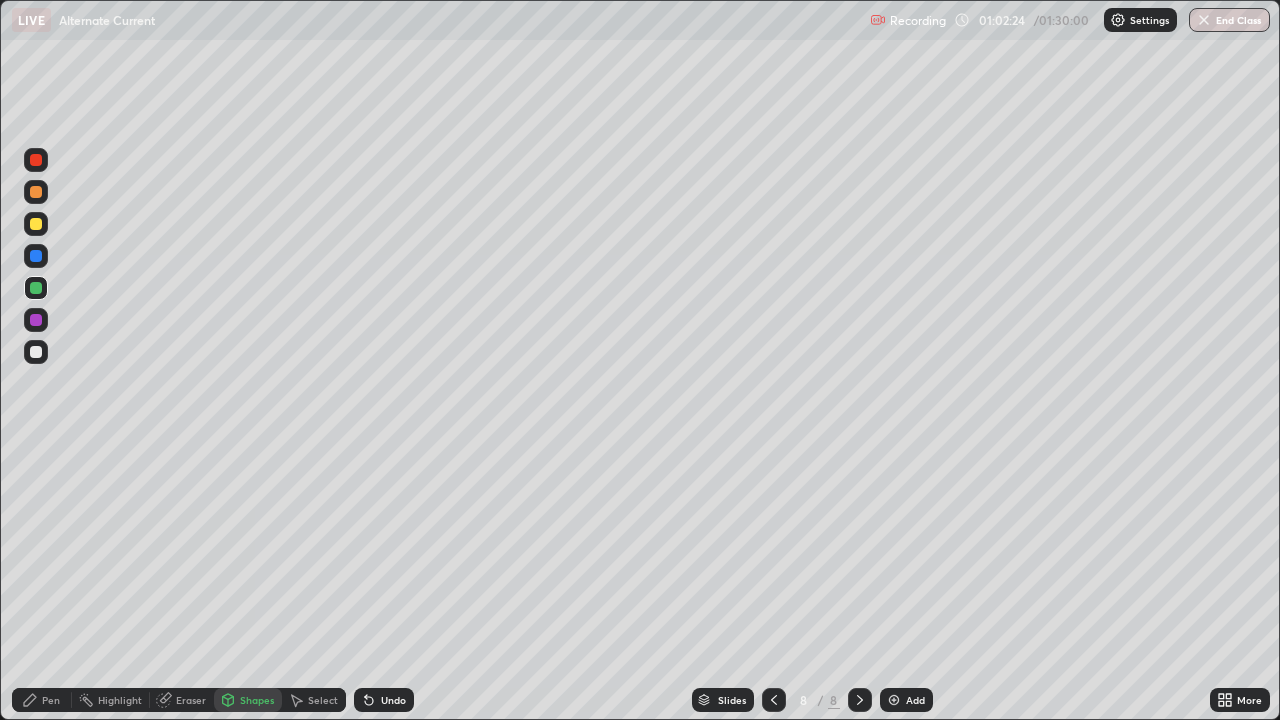 click on "Pen" at bounding box center (42, 700) 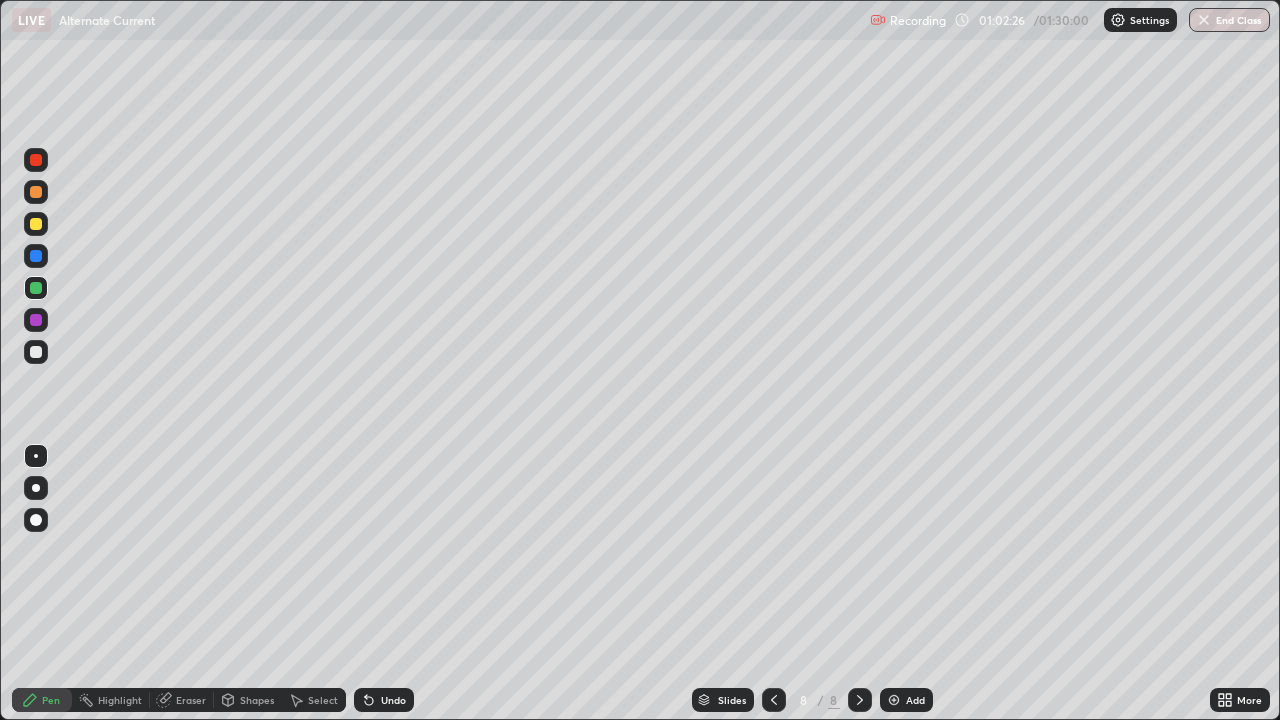 click at bounding box center (36, 352) 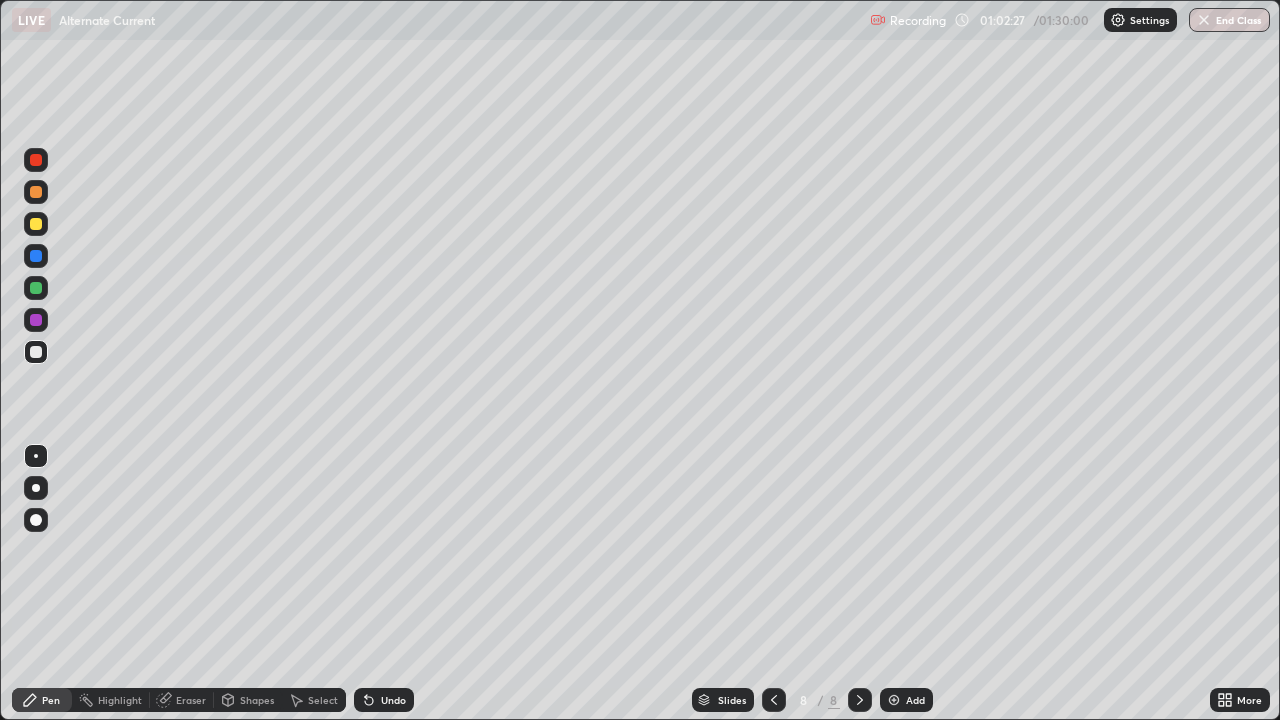 click at bounding box center [36, 320] 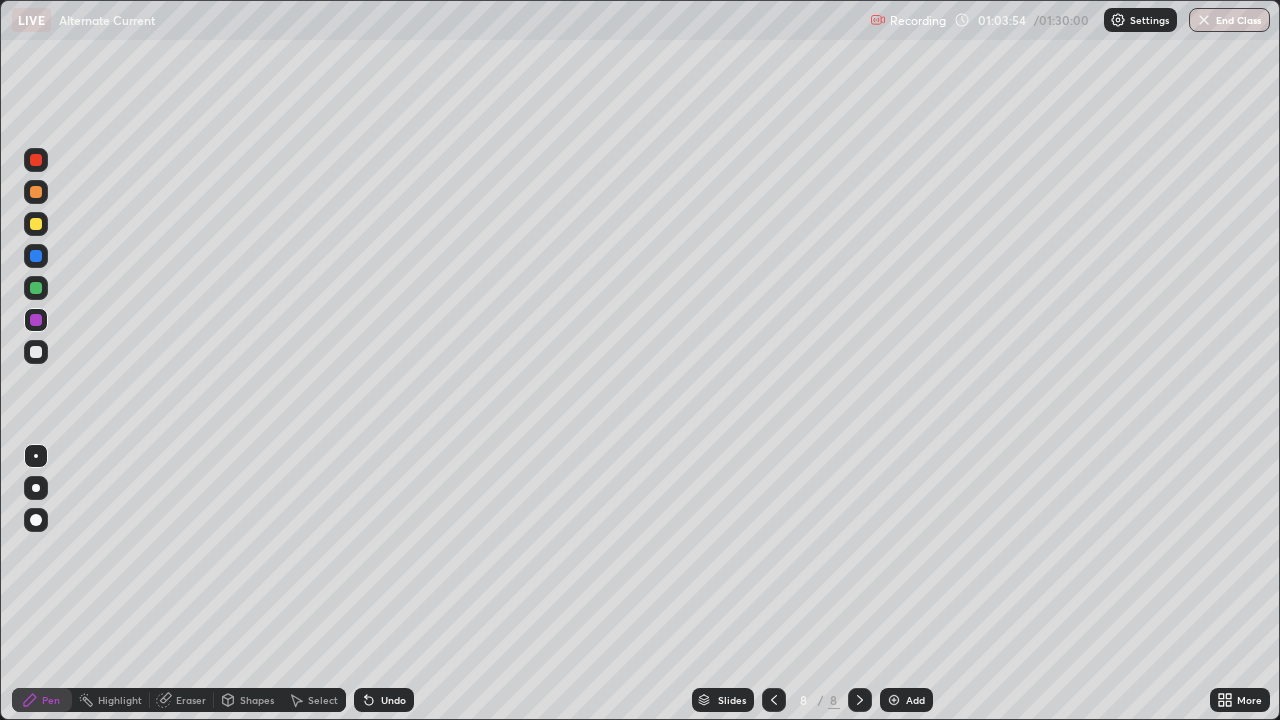 click on "Eraser" at bounding box center (191, 700) 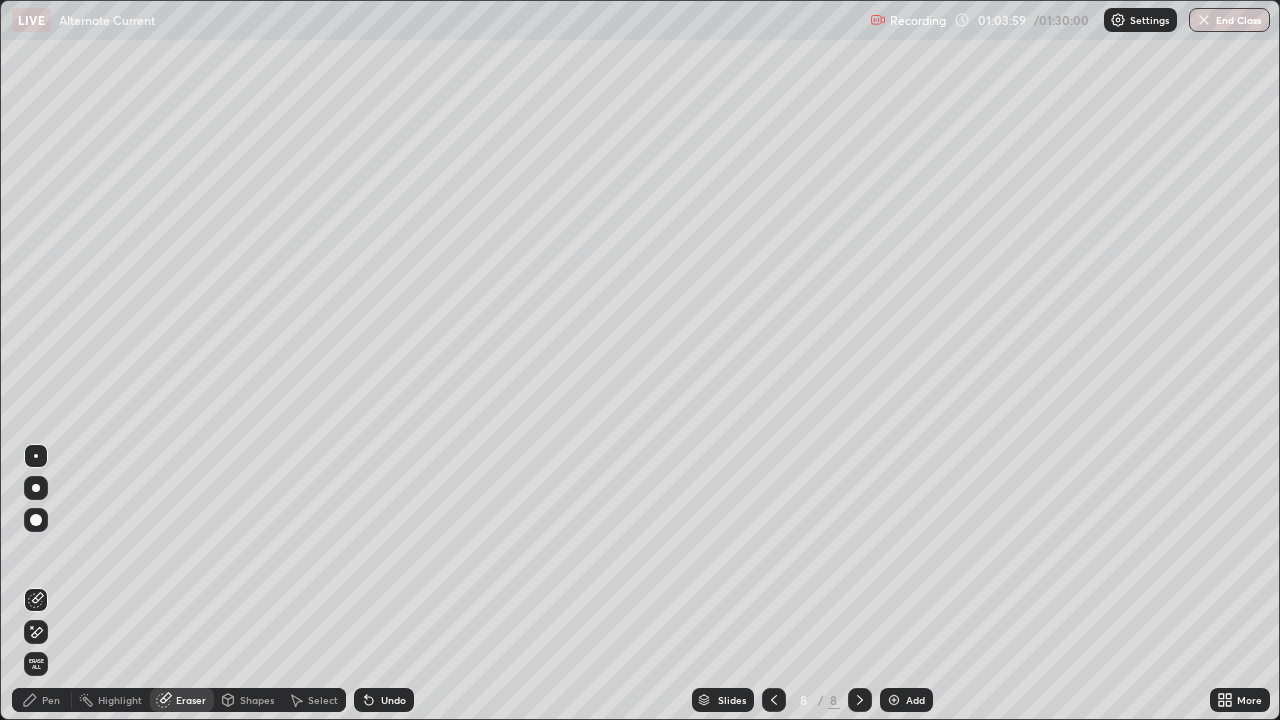 click on "Pen" at bounding box center [51, 700] 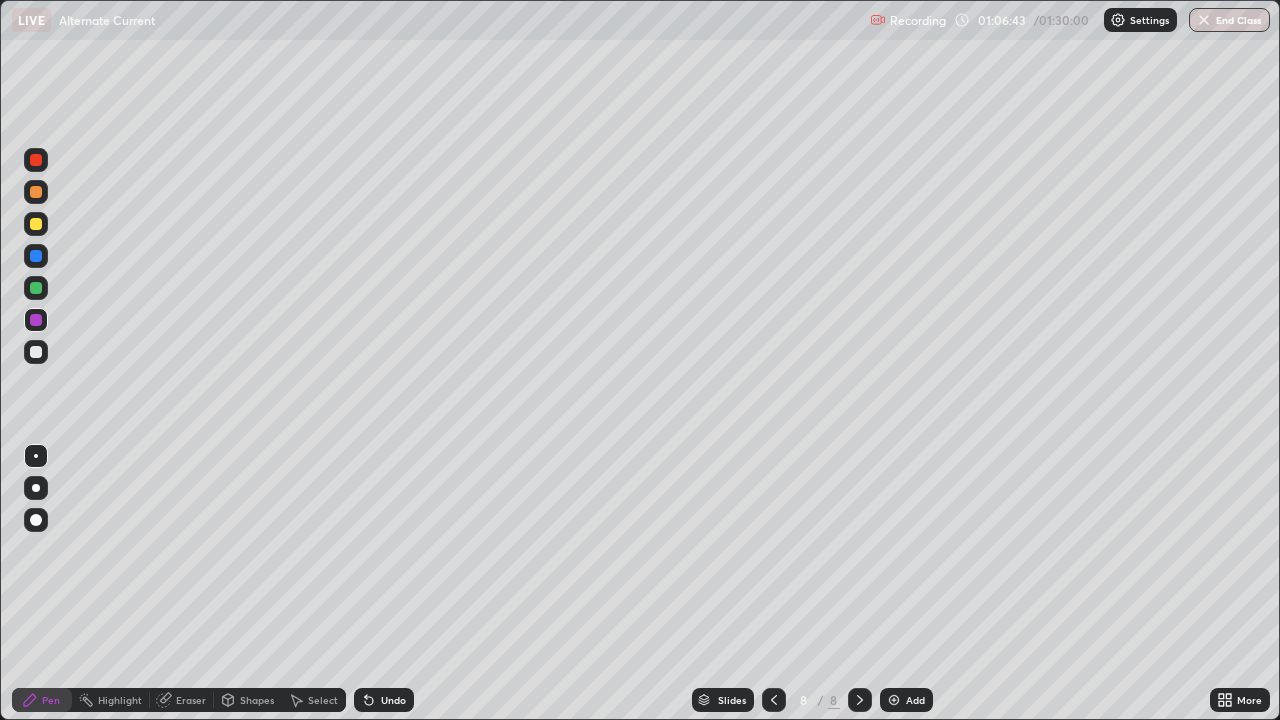 click on "Add" at bounding box center (906, 700) 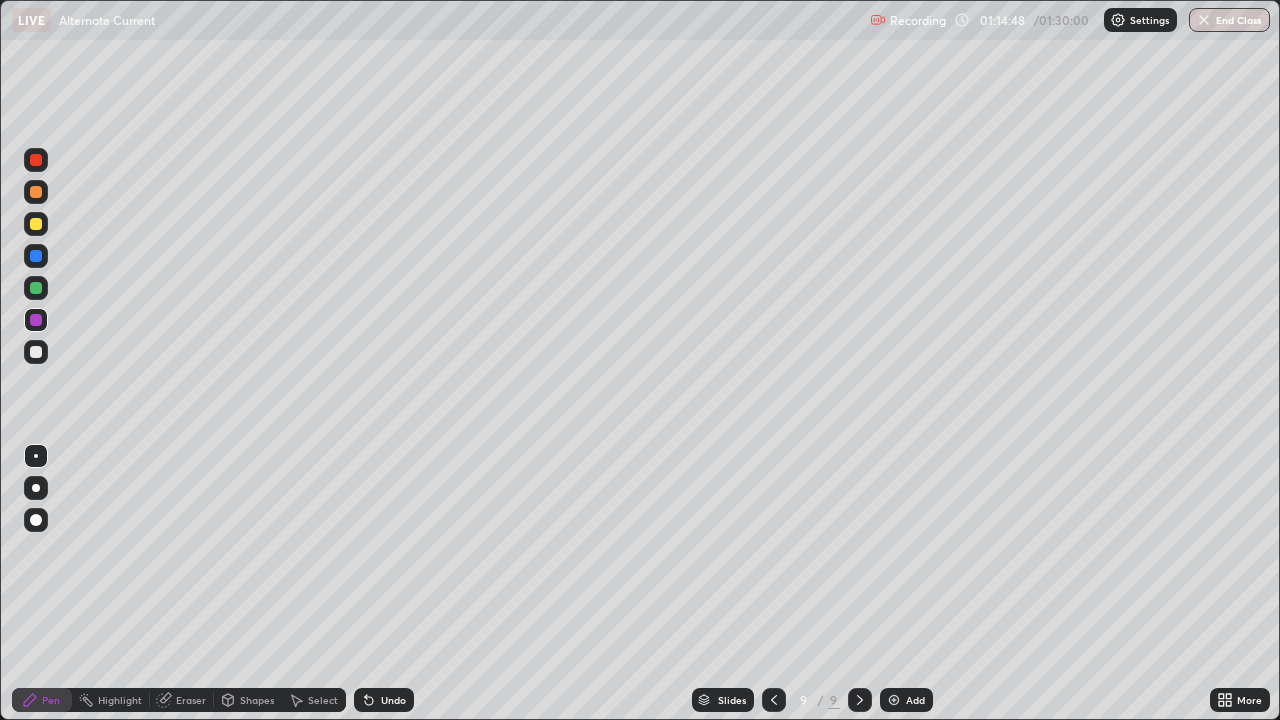 click at bounding box center [36, 352] 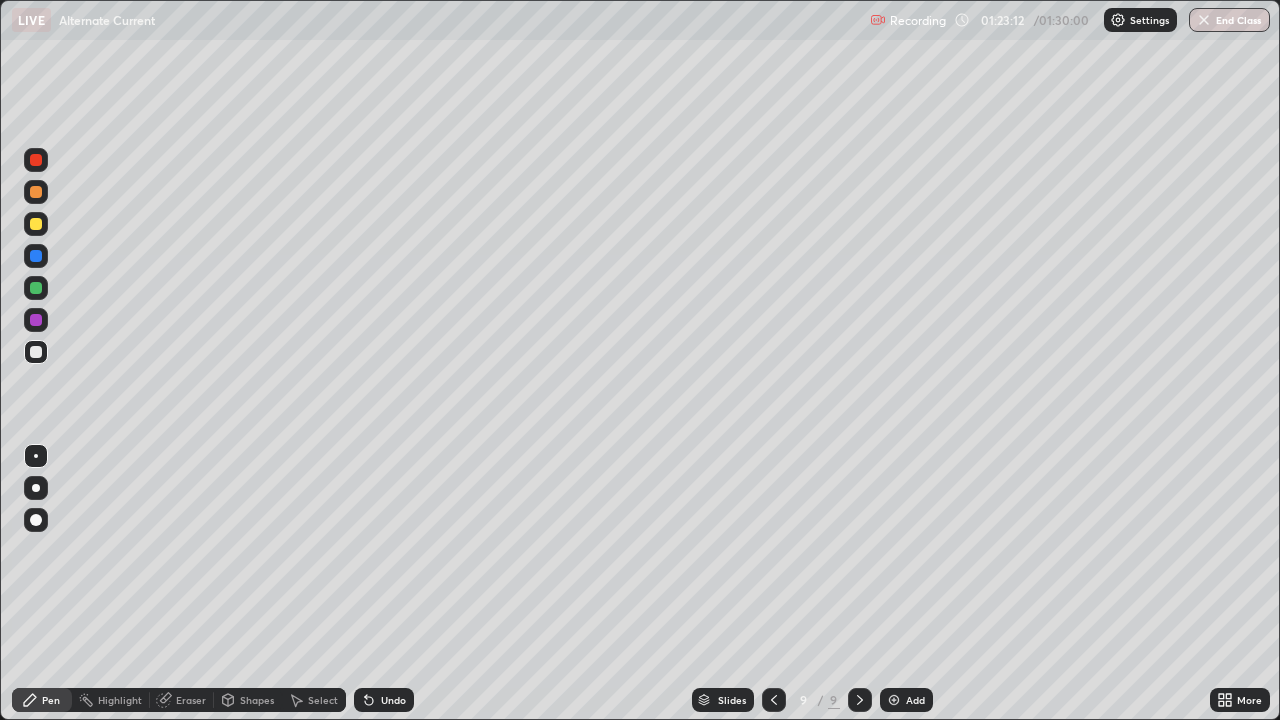 click on "Add" at bounding box center [915, 700] 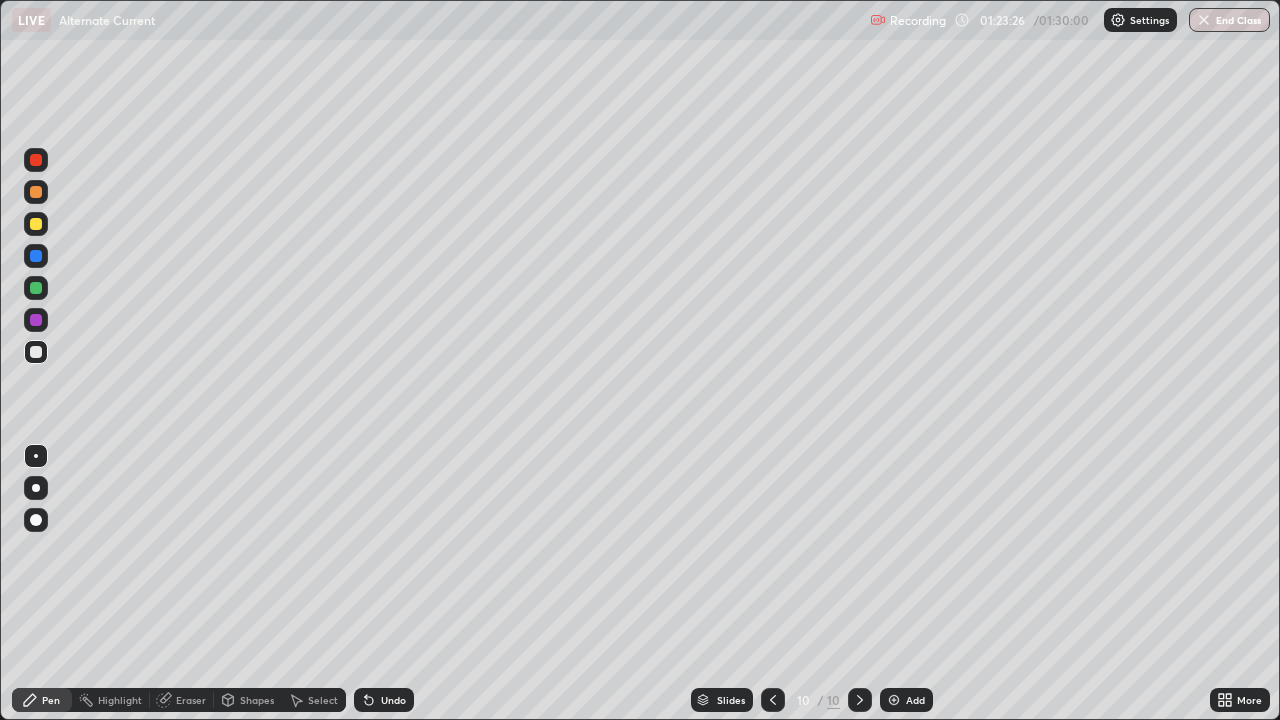 click at bounding box center [36, 288] 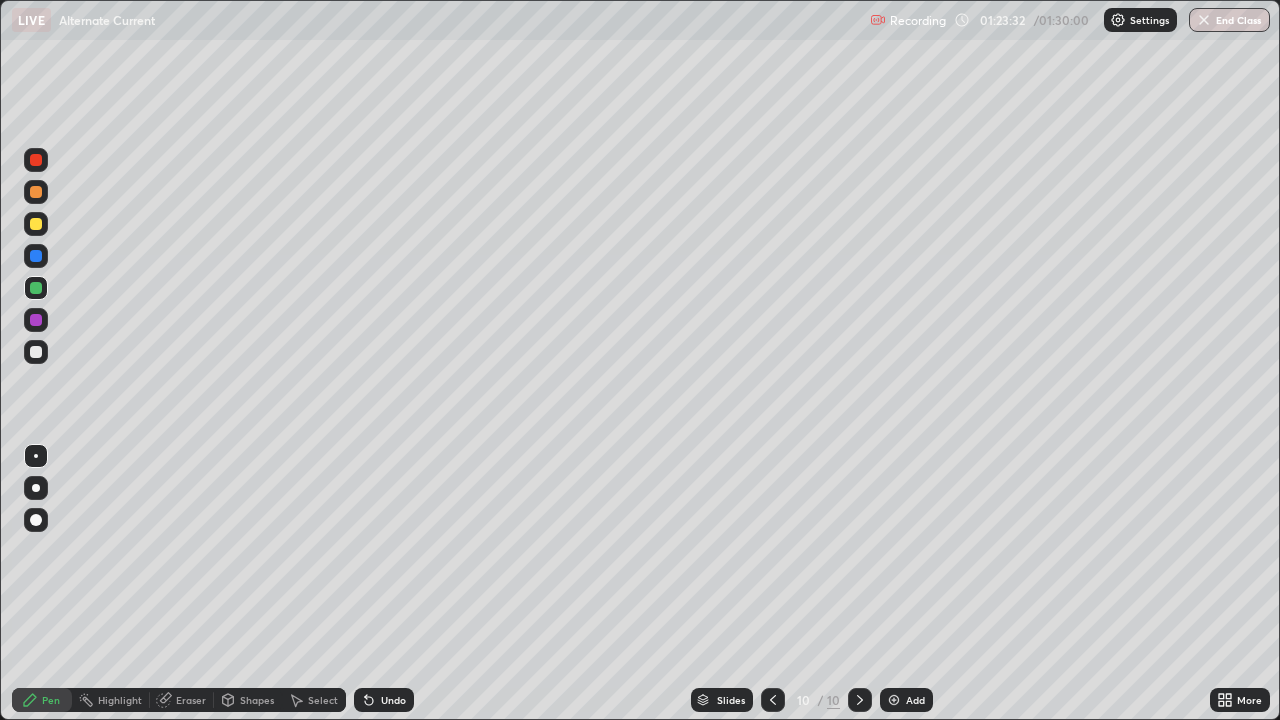 click at bounding box center (36, 352) 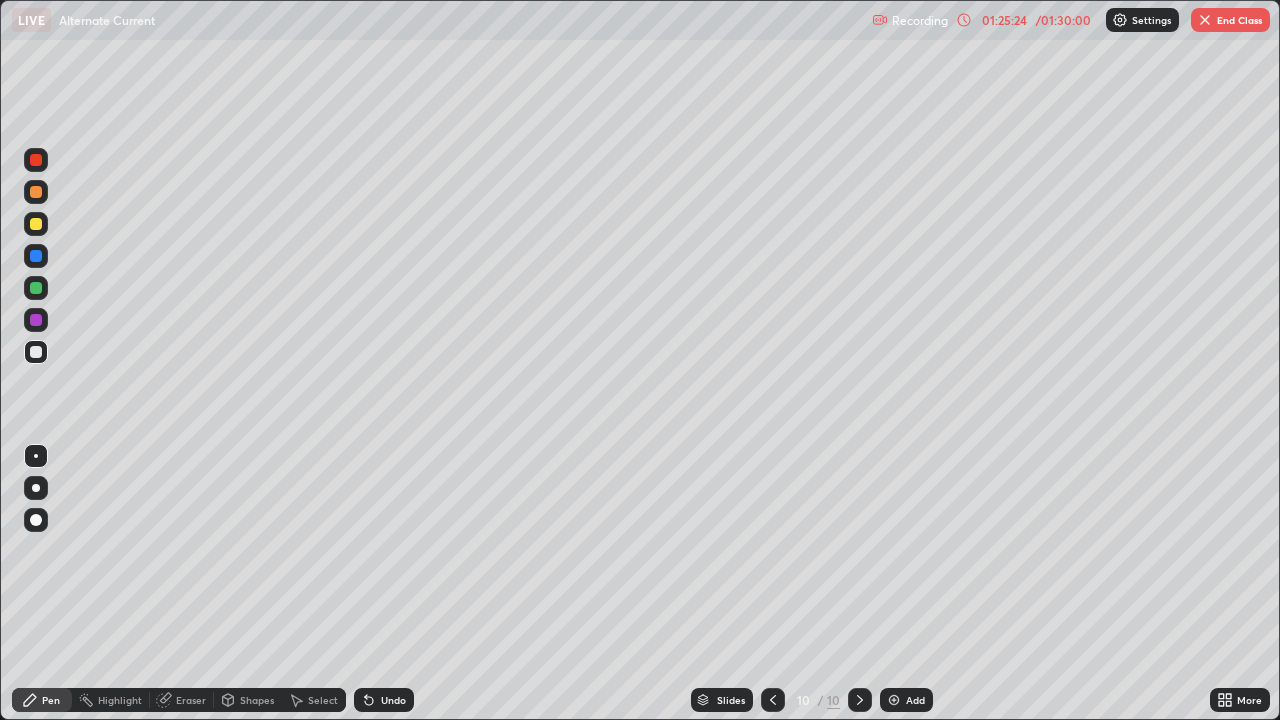 click on "Undo" at bounding box center [384, 700] 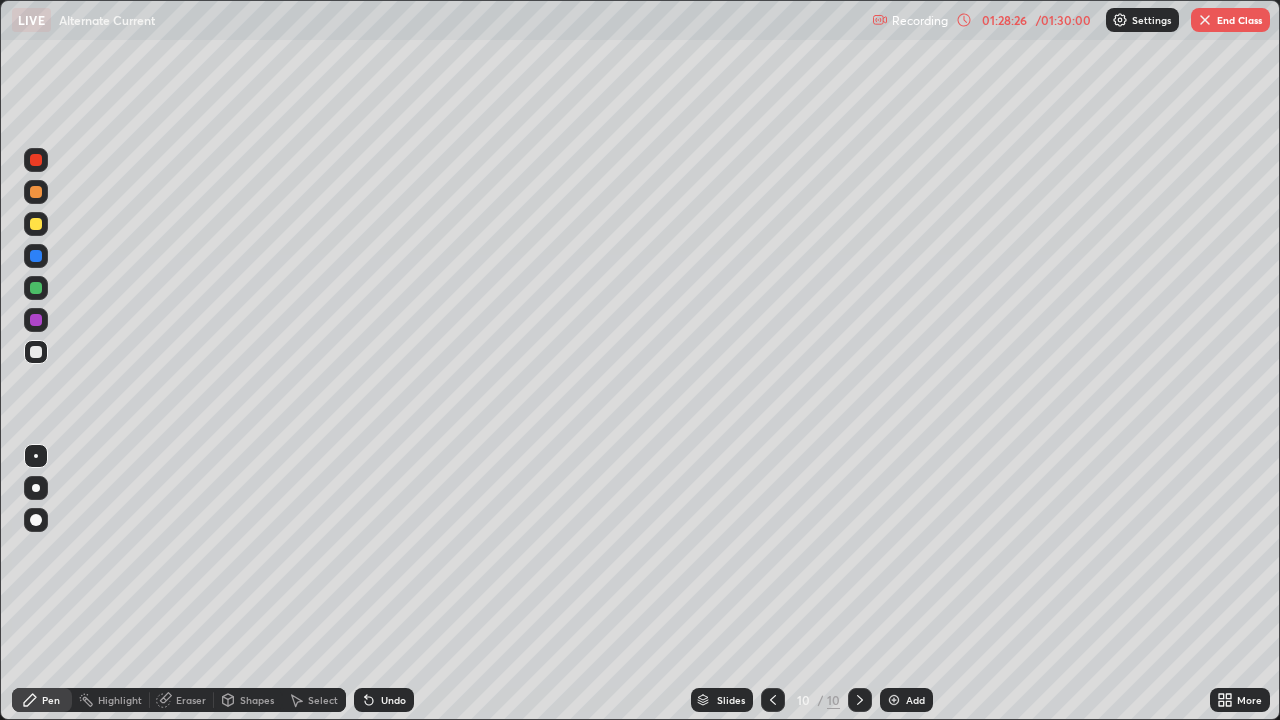 click on "End Class" at bounding box center (1230, 20) 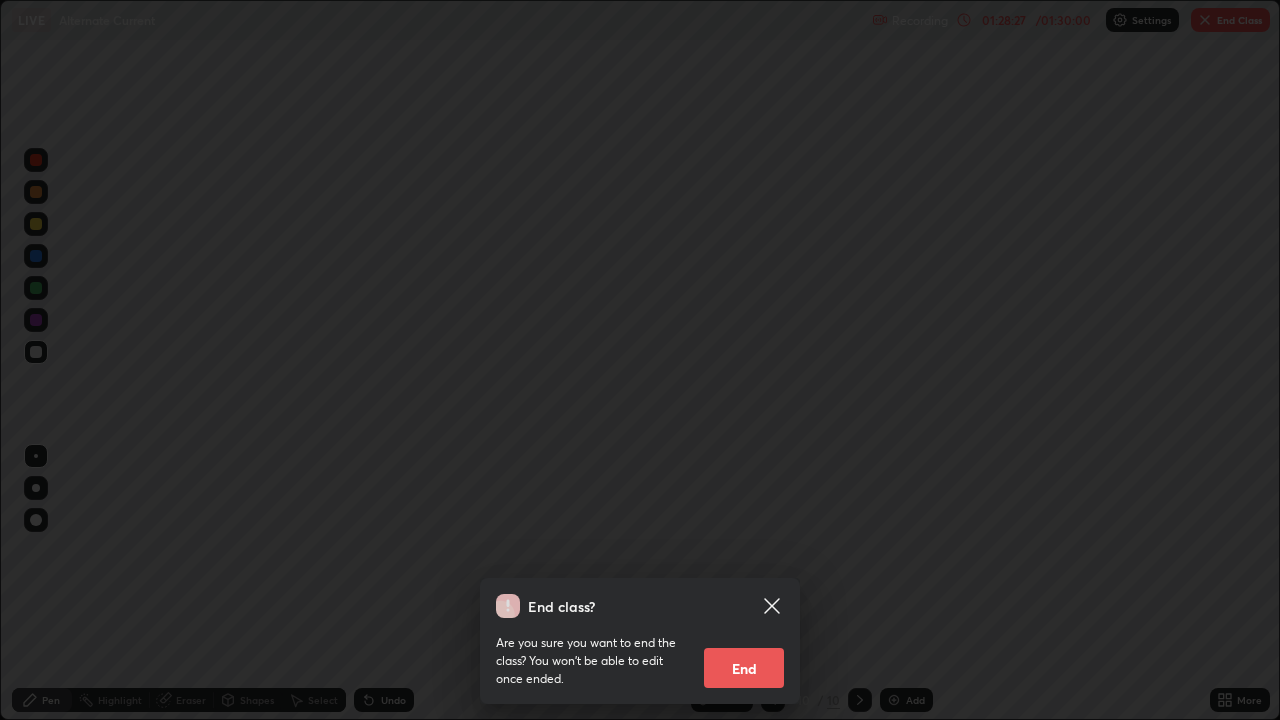 click on "End" at bounding box center [744, 668] 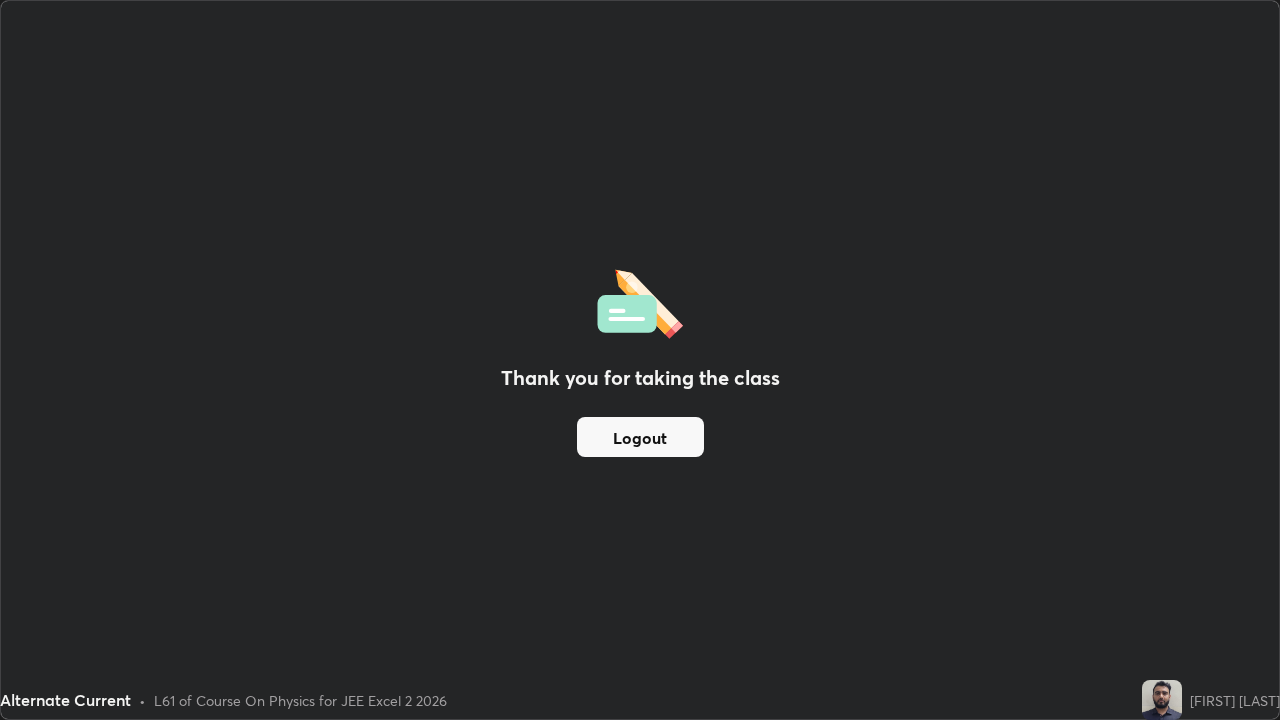 click on "Logout" at bounding box center (640, 437) 